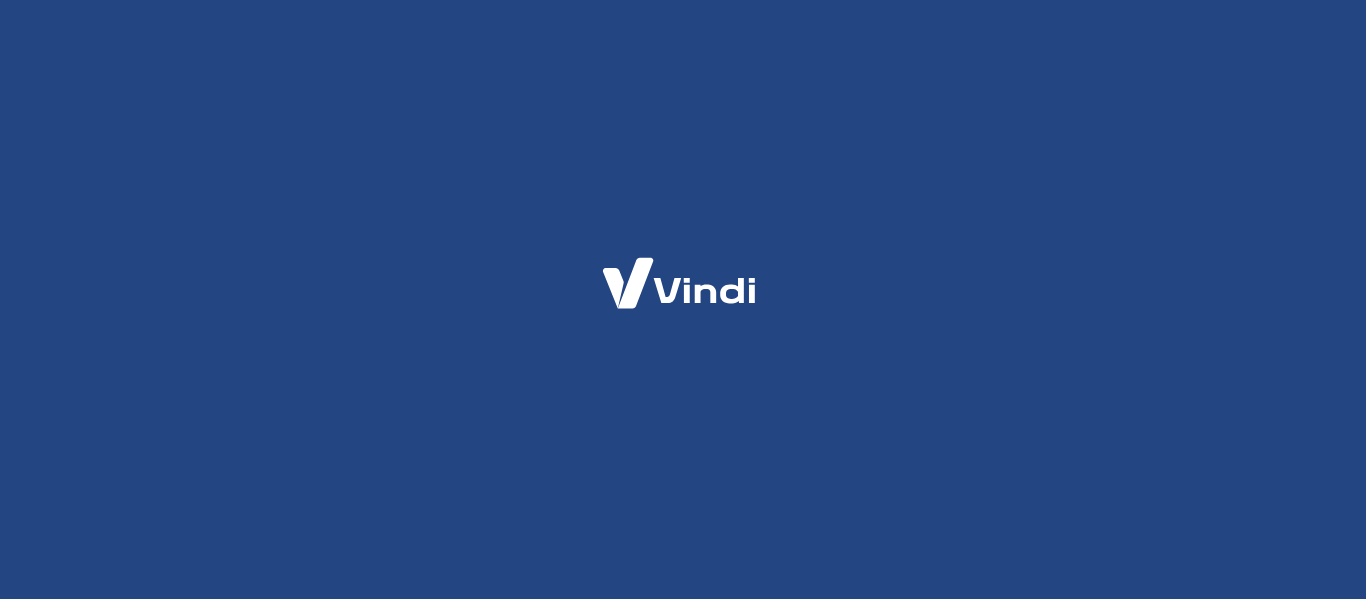 scroll, scrollTop: 0, scrollLeft: 0, axis: both 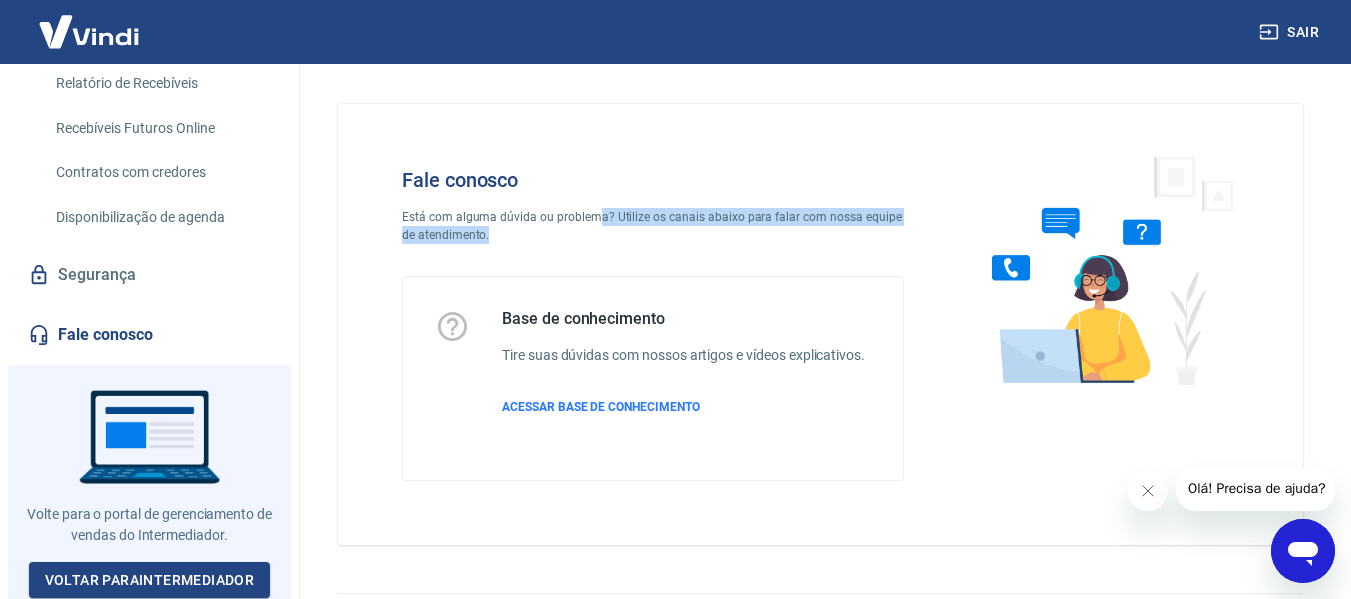 drag, startPoint x: 595, startPoint y: 224, endPoint x: 678, endPoint y: 236, distance: 83.86298 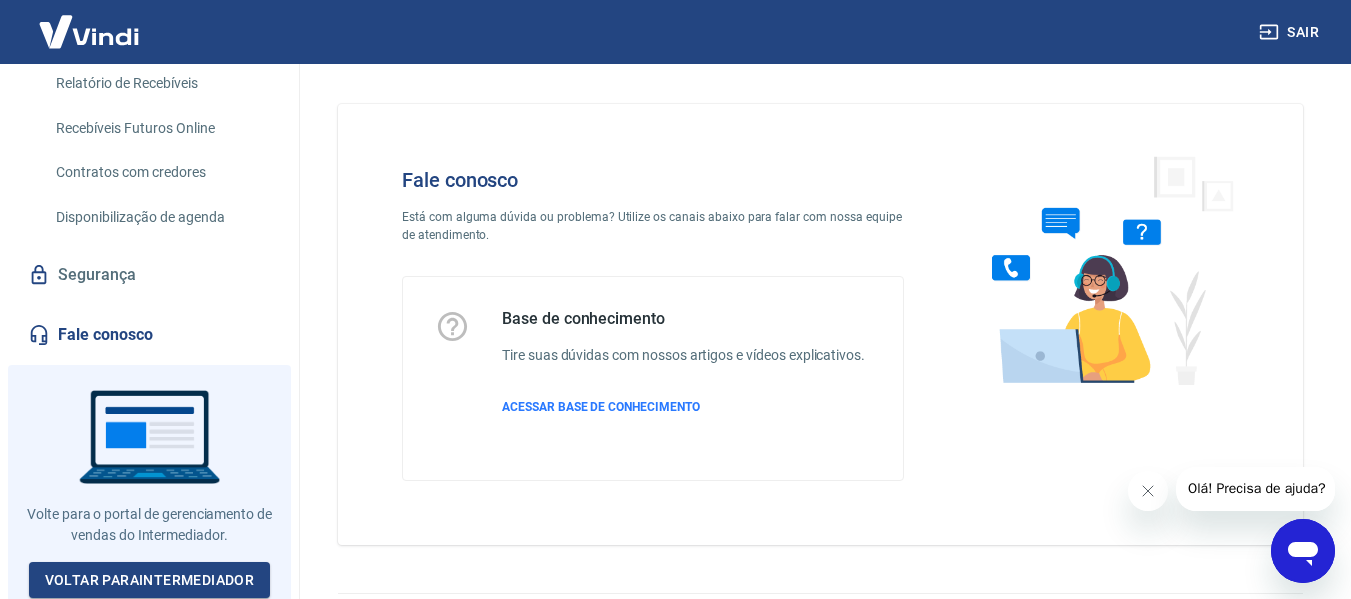 click on "2025  ©   Vindi Pagamentos" at bounding box center (820, 612) 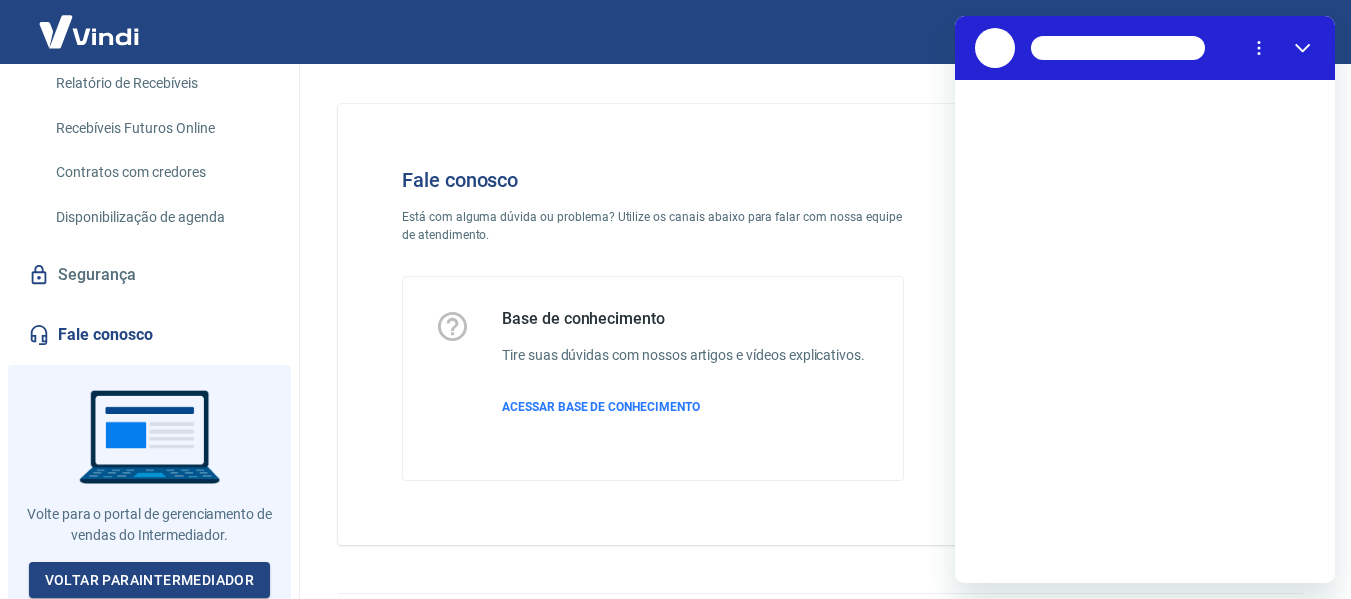 scroll, scrollTop: 0, scrollLeft: 0, axis: both 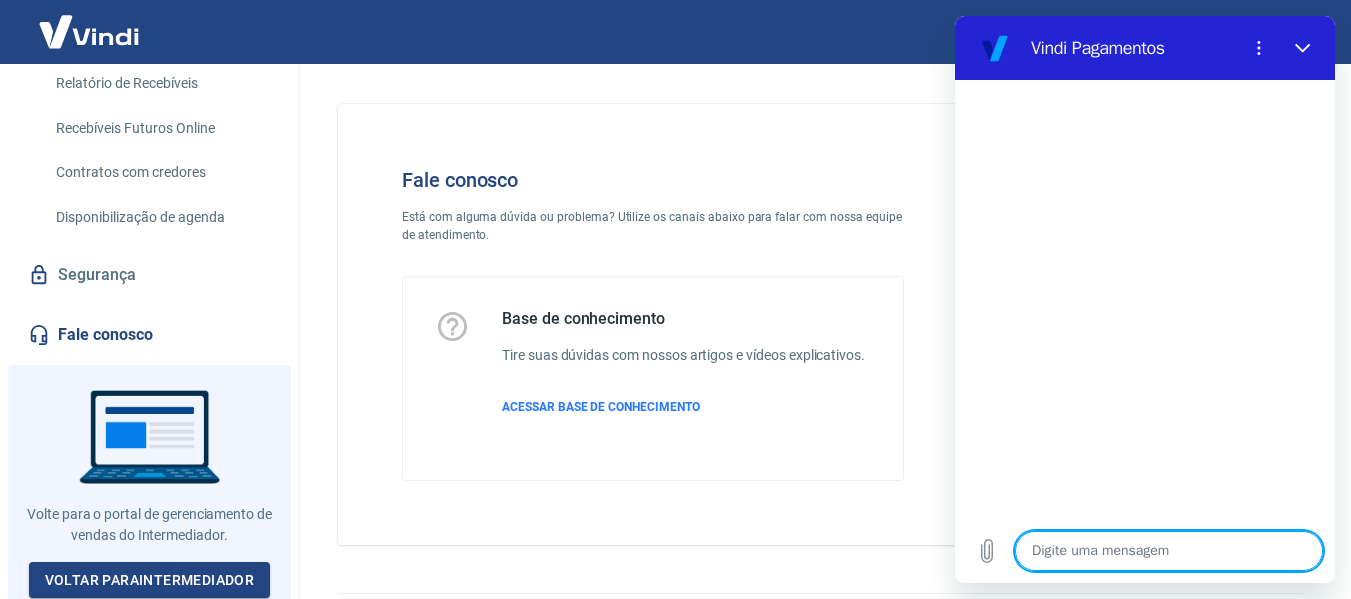 click at bounding box center (1169, 551) 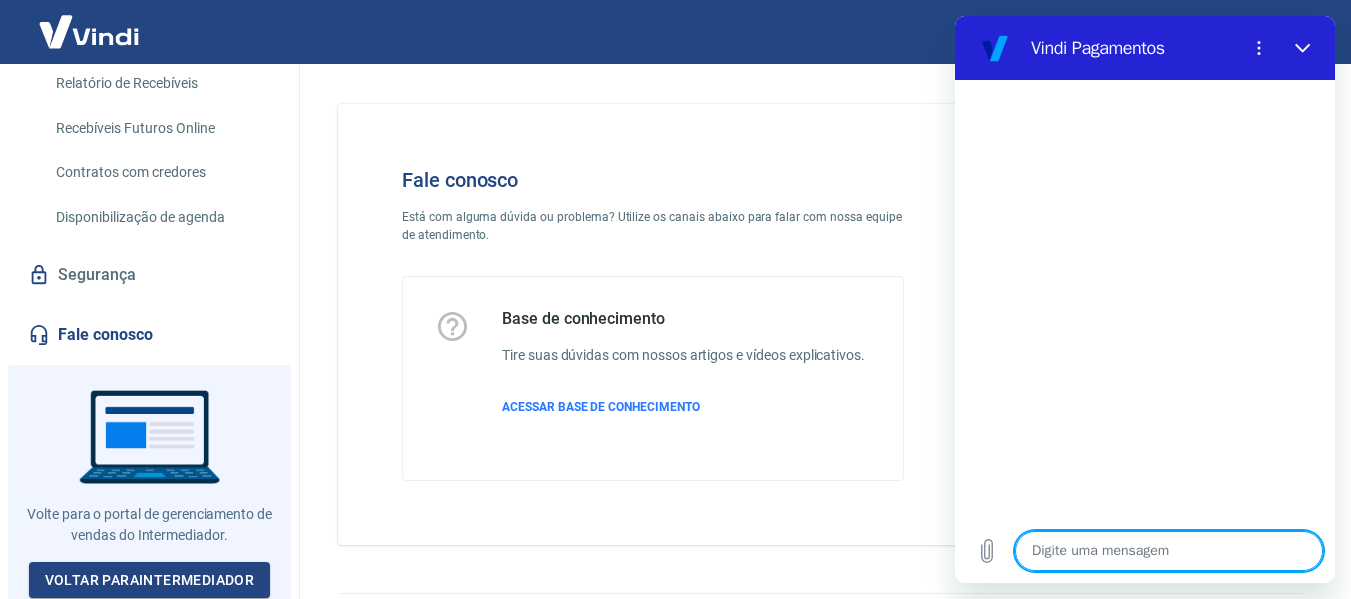 type on "b" 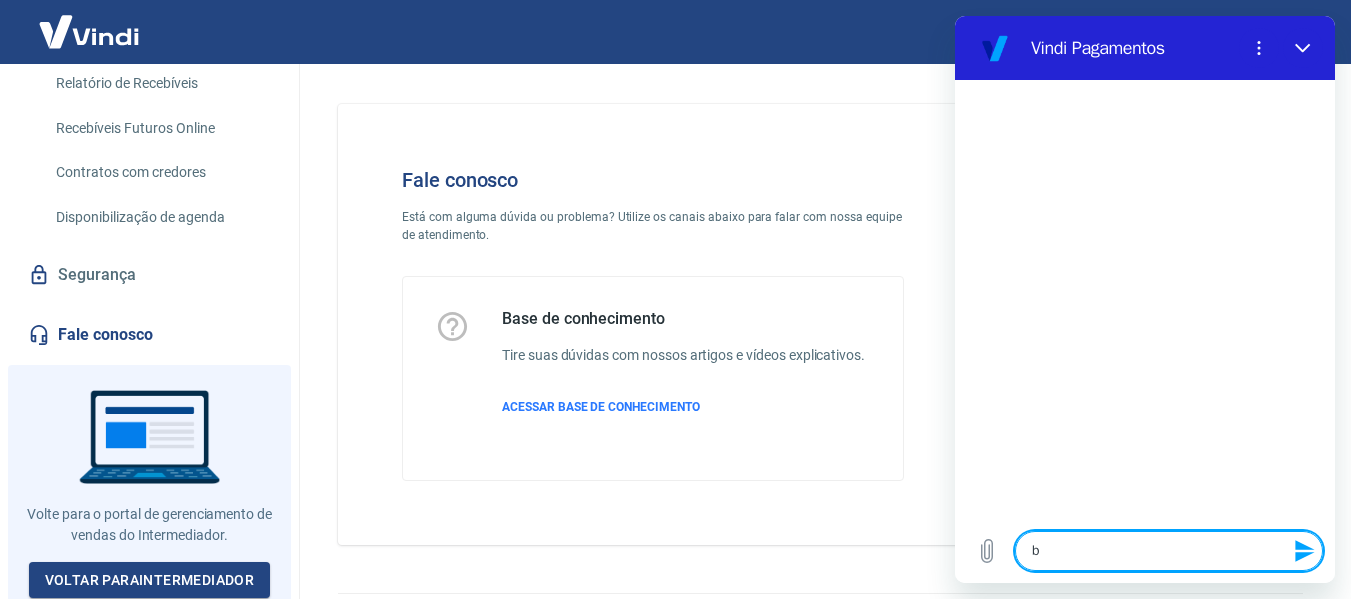 type on "bo" 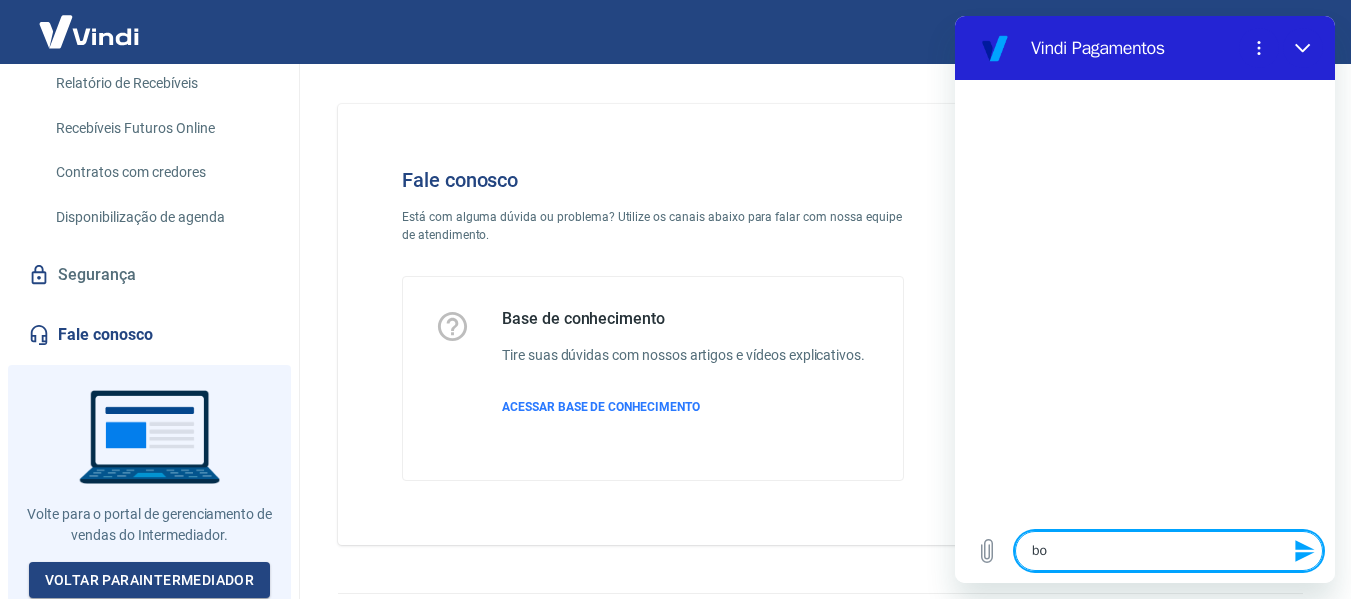 type on "x" 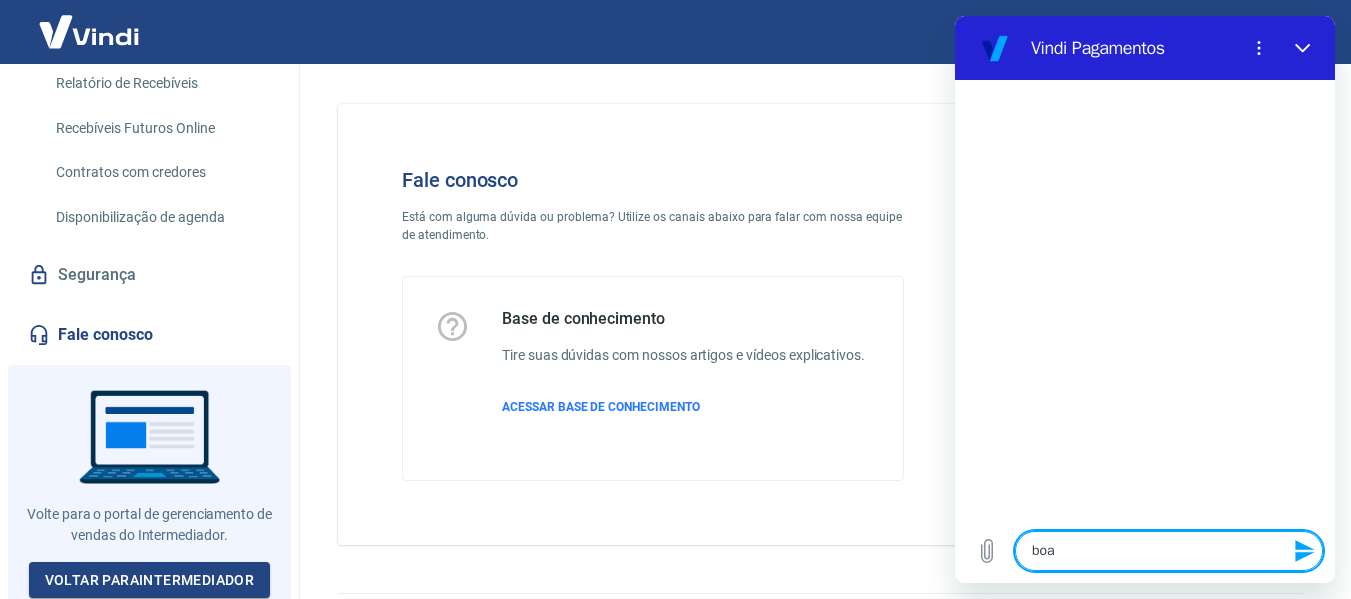 type on "boa" 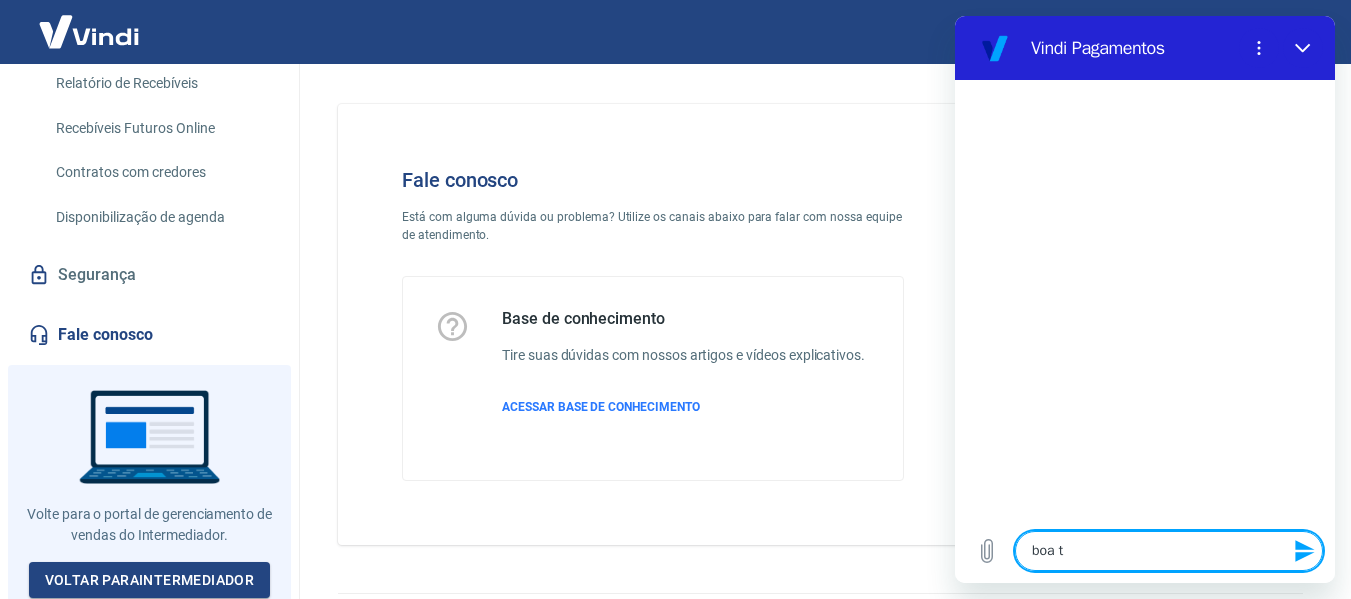 type on "boa ta" 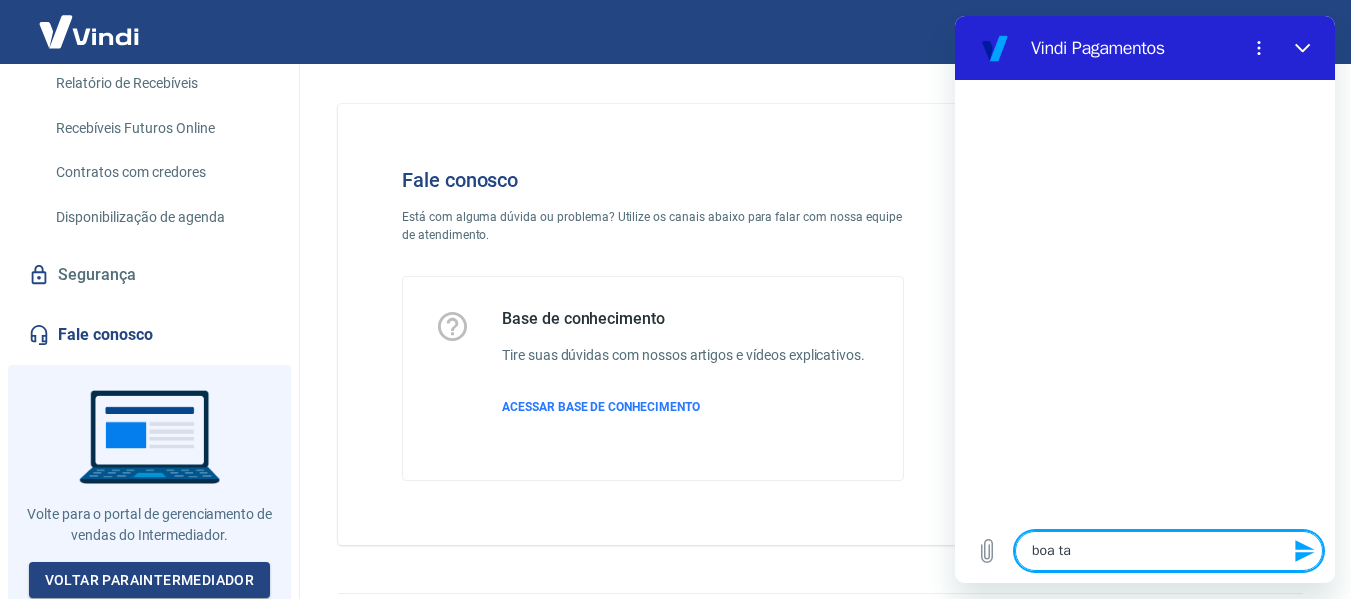 type on "boa tar" 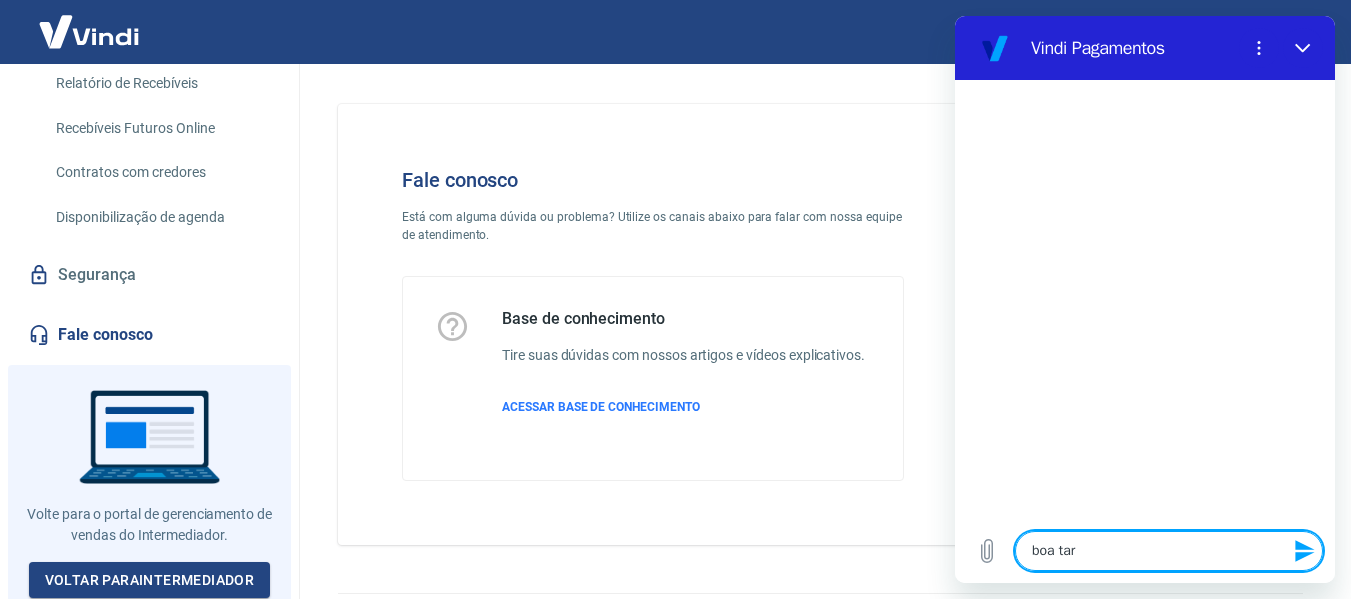 type on "boa tard" 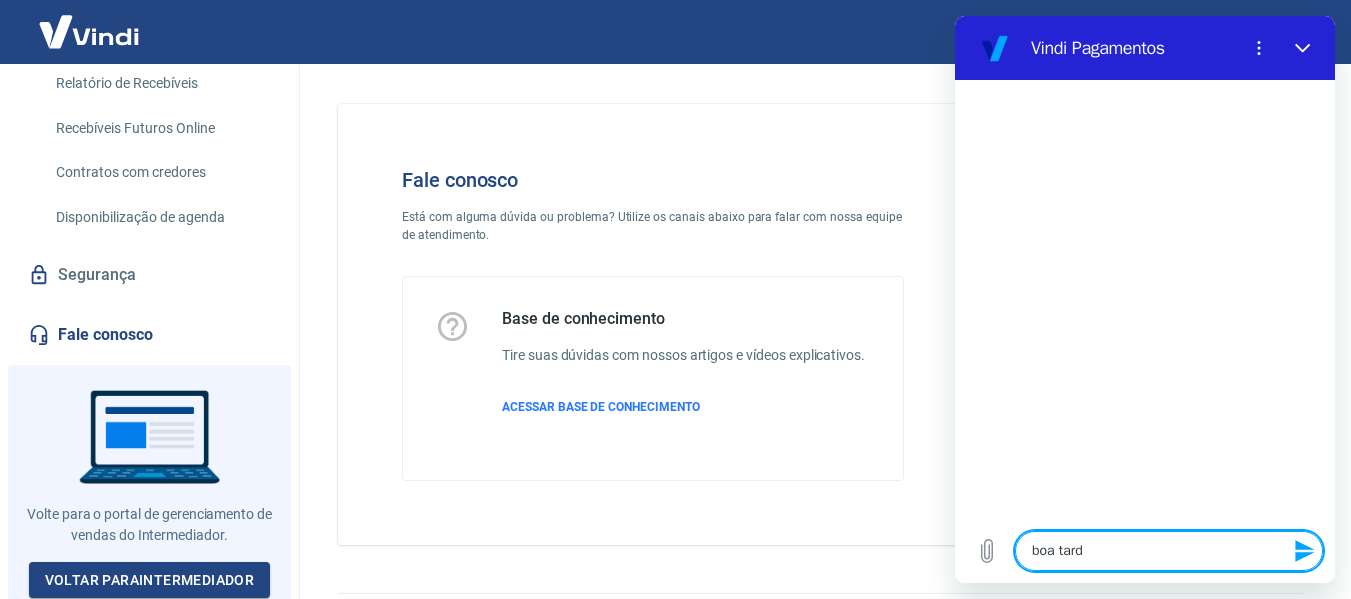 type on "boa tarde" 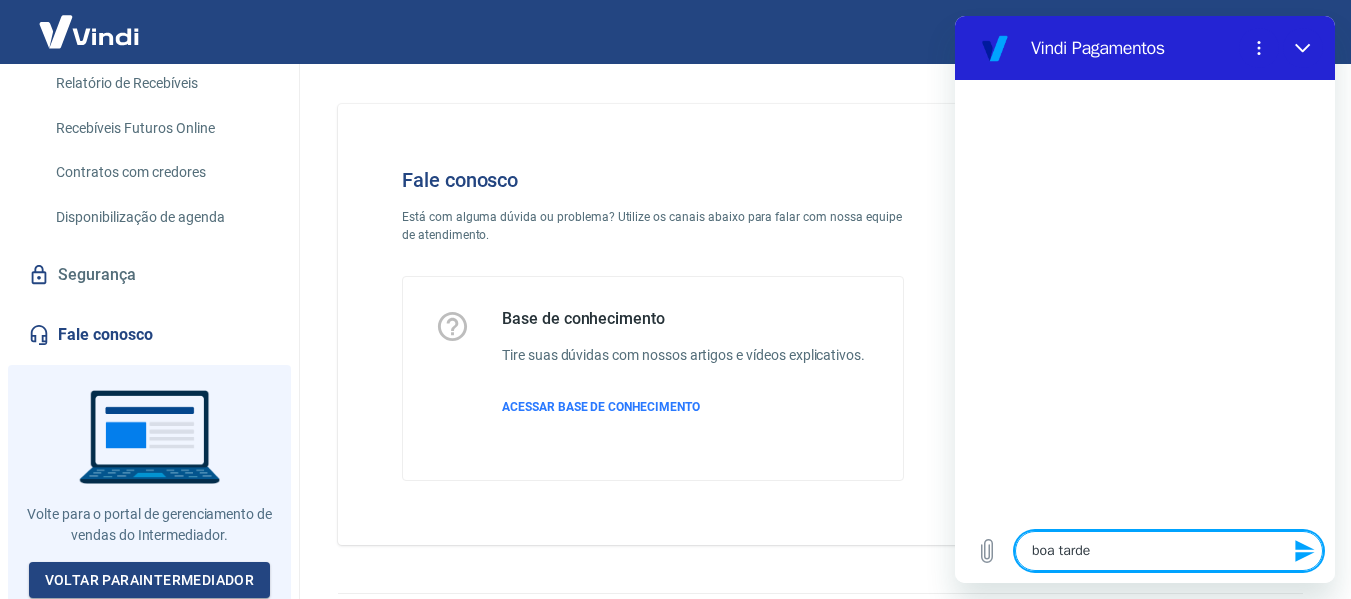 type 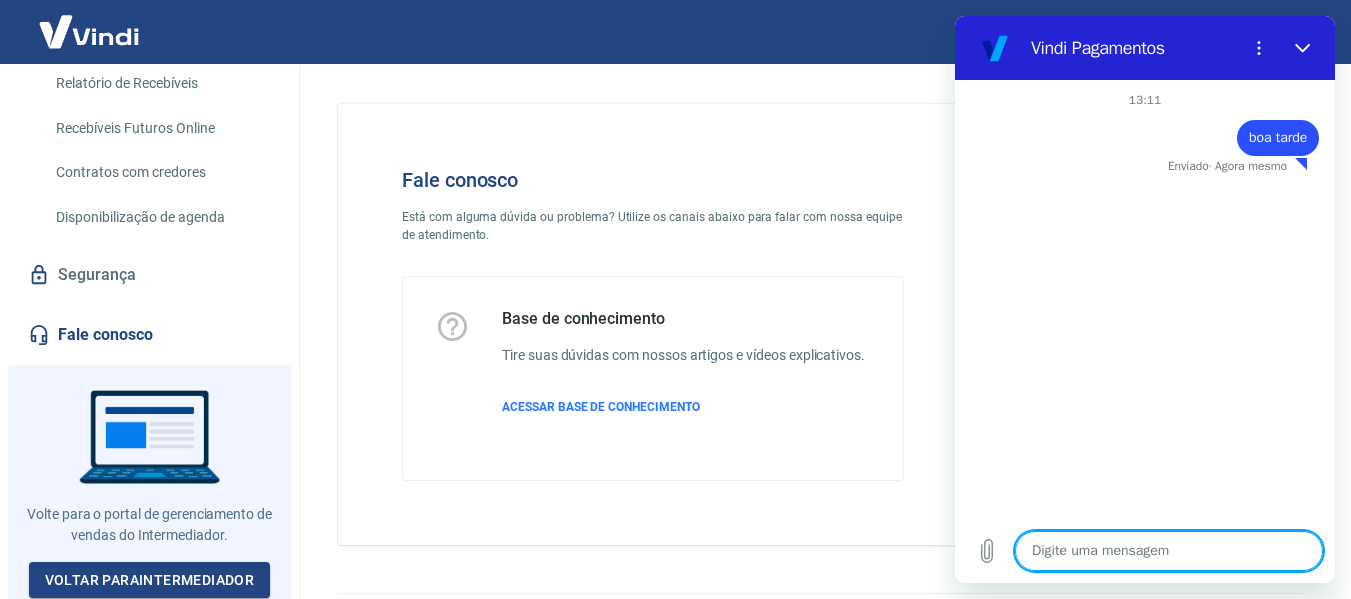 type on "x" 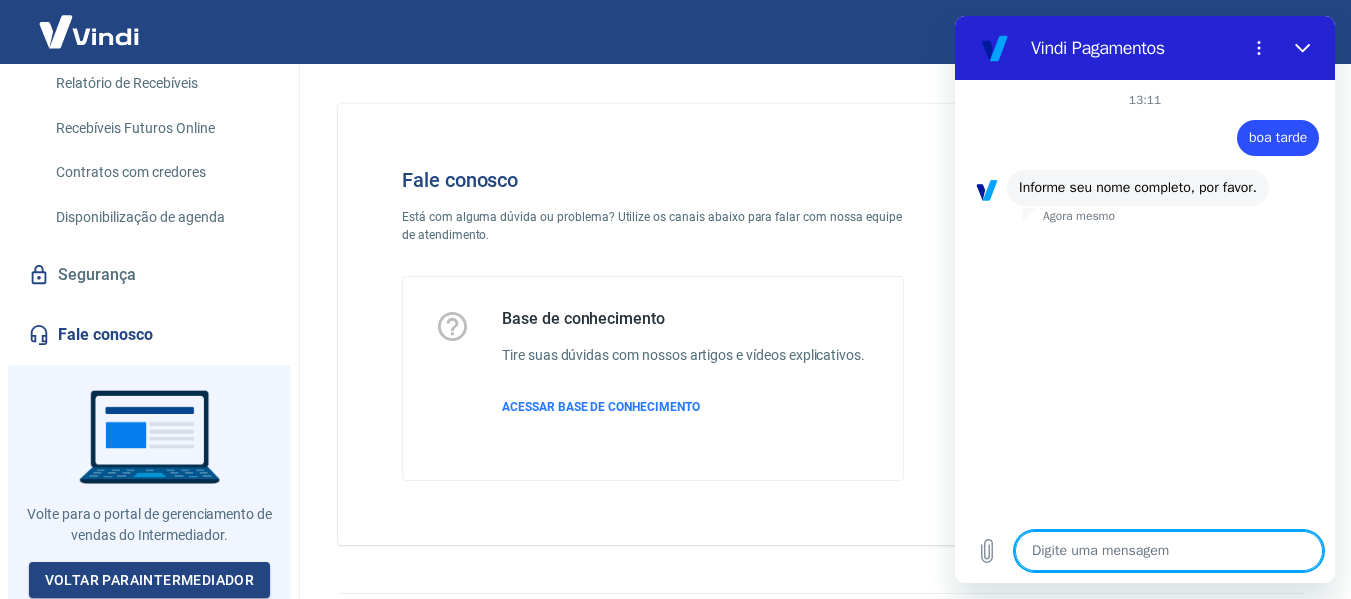 click at bounding box center (1169, 551) 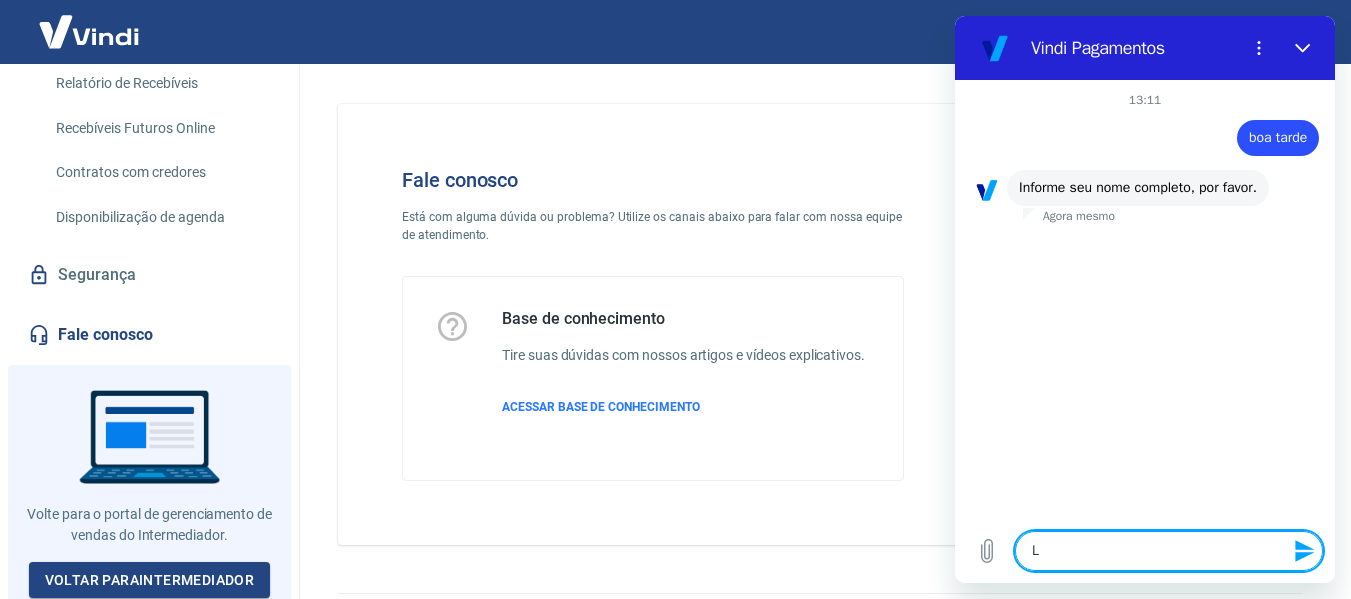 type on "La" 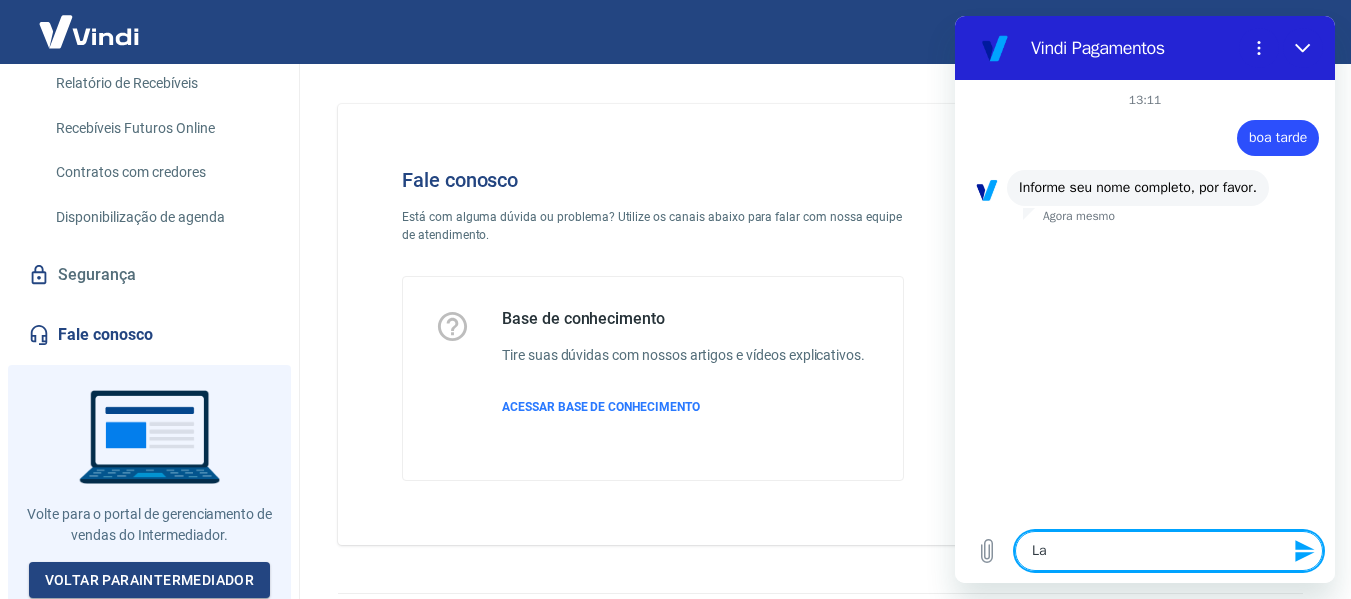 type on "Lav" 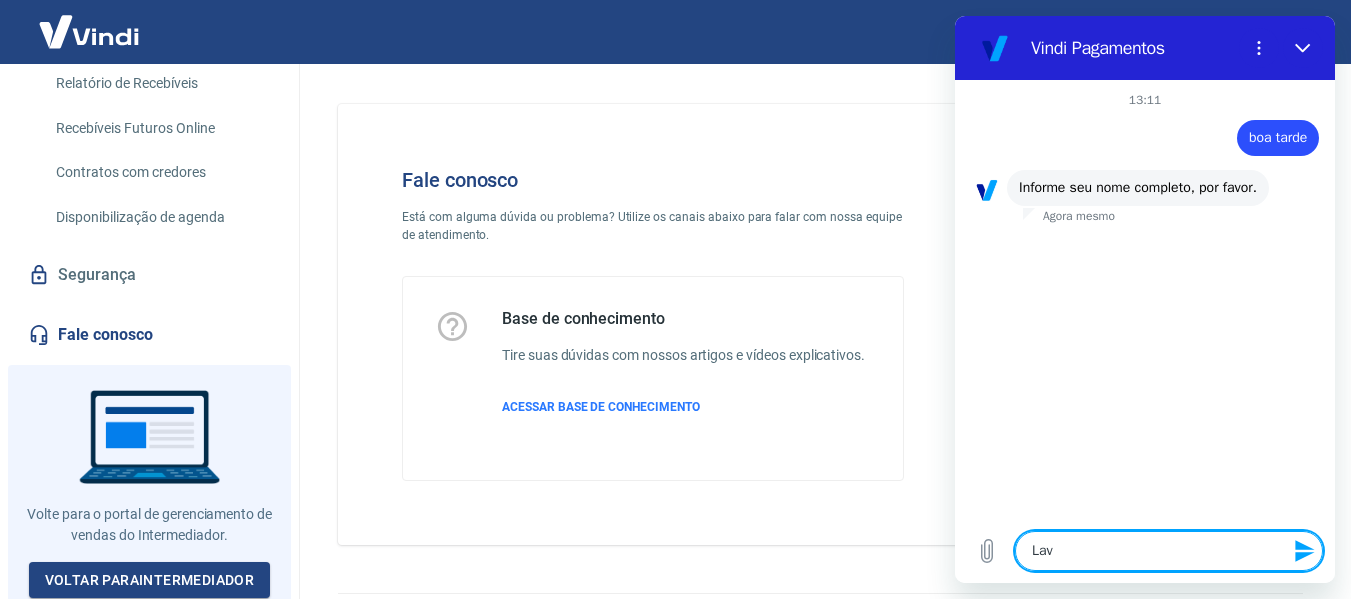 type on "Laví" 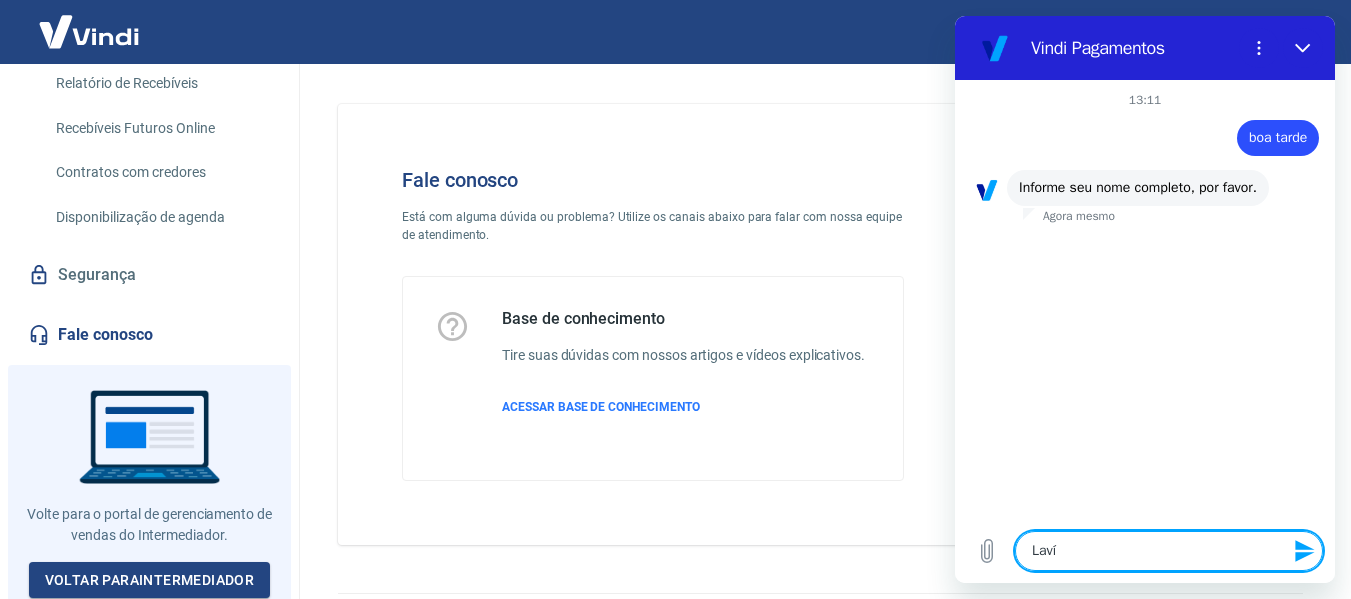 type on "[PERSON_NAME]" 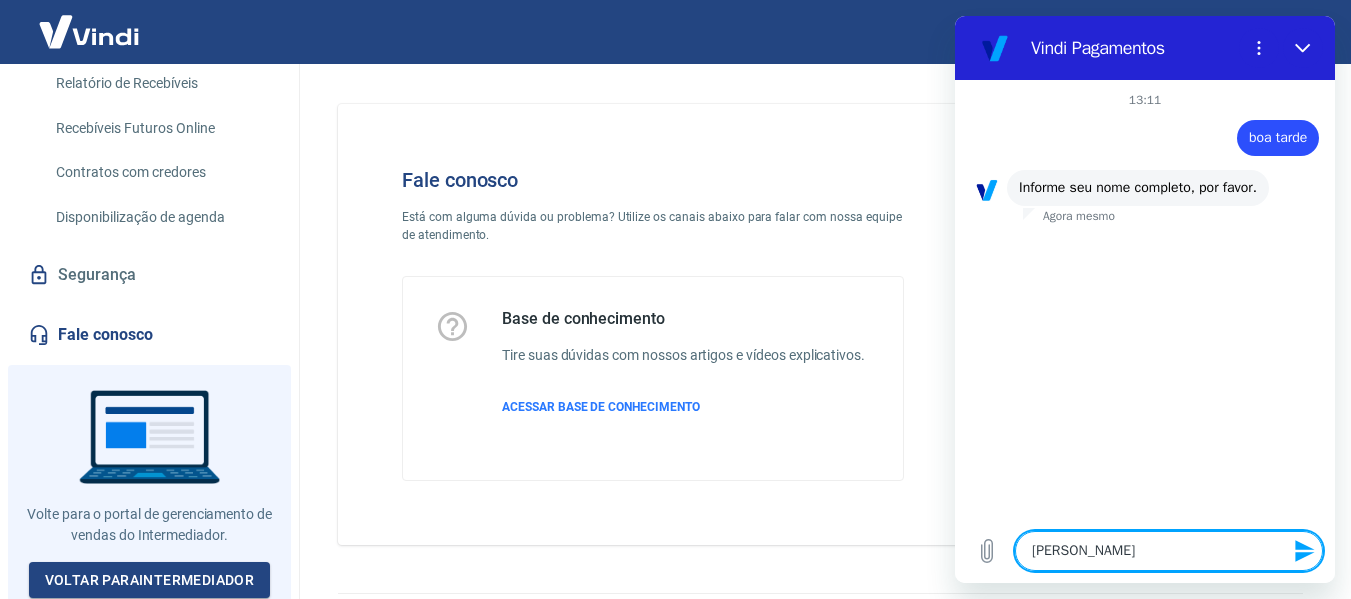 type on "Lavíni" 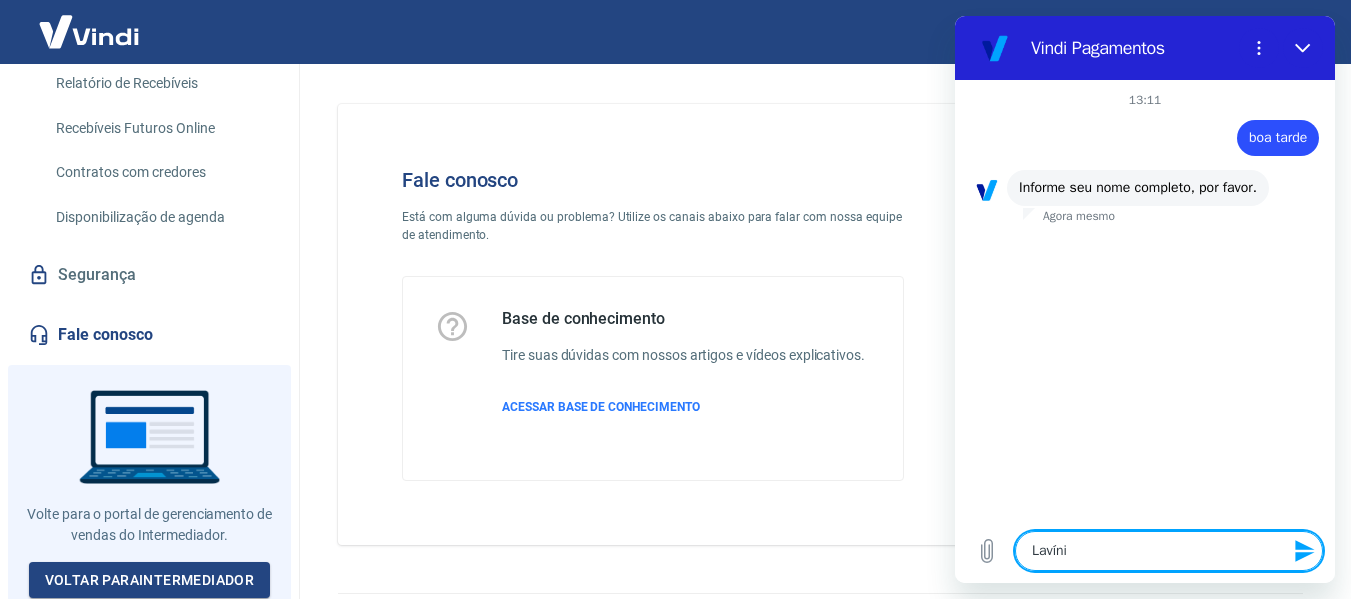 type on "Lavínia" 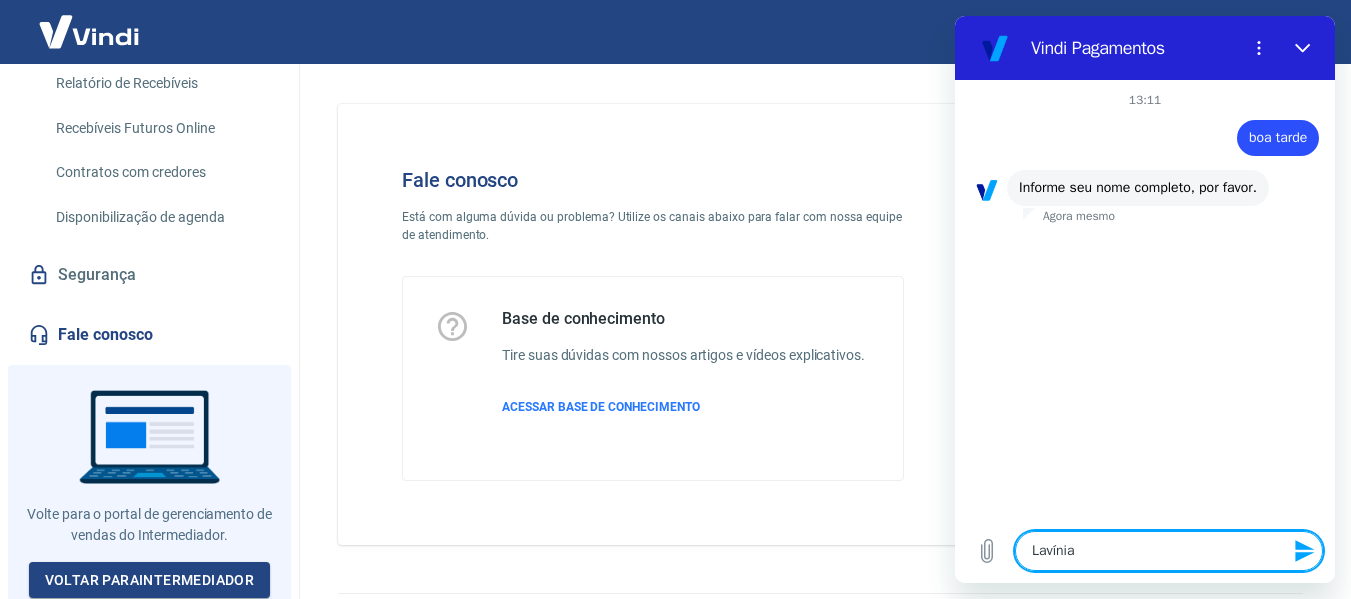 type on "Lavínia" 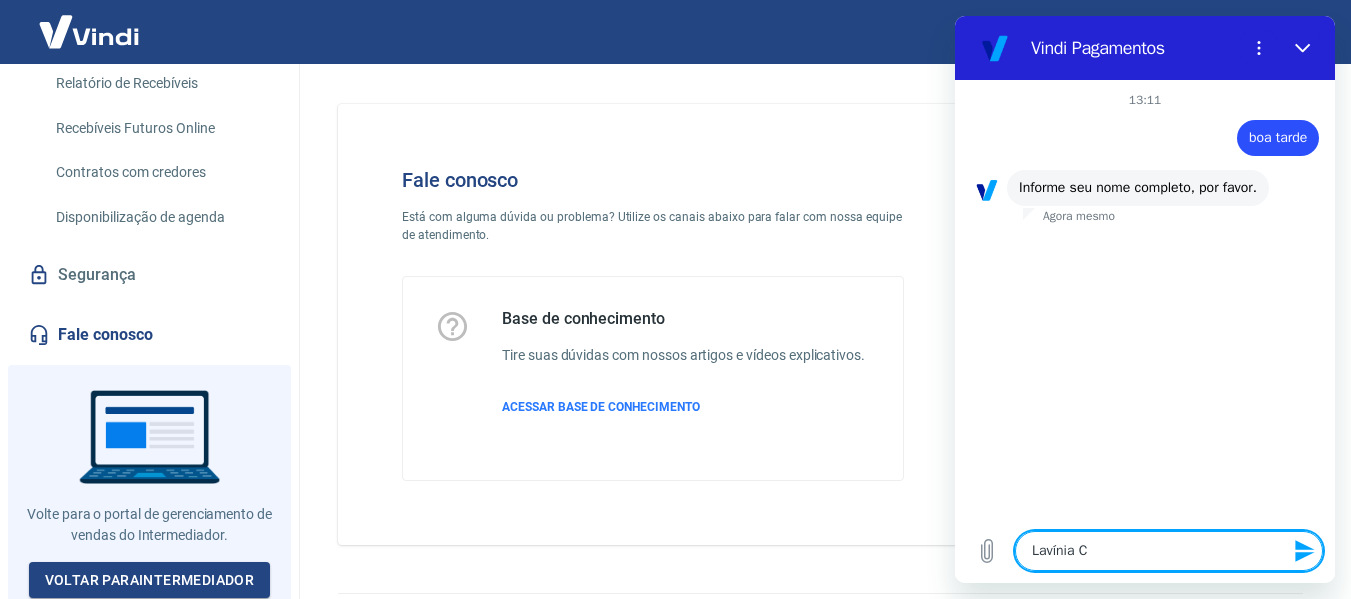 type on "x" 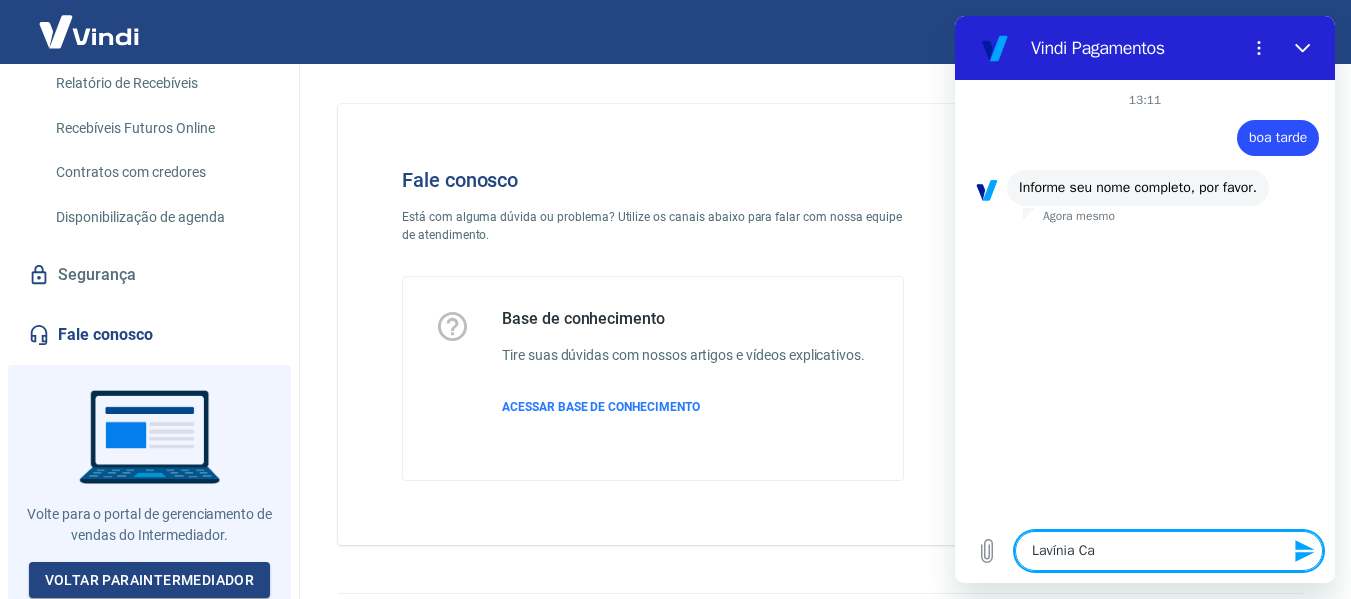 type on "Lavínia Car" 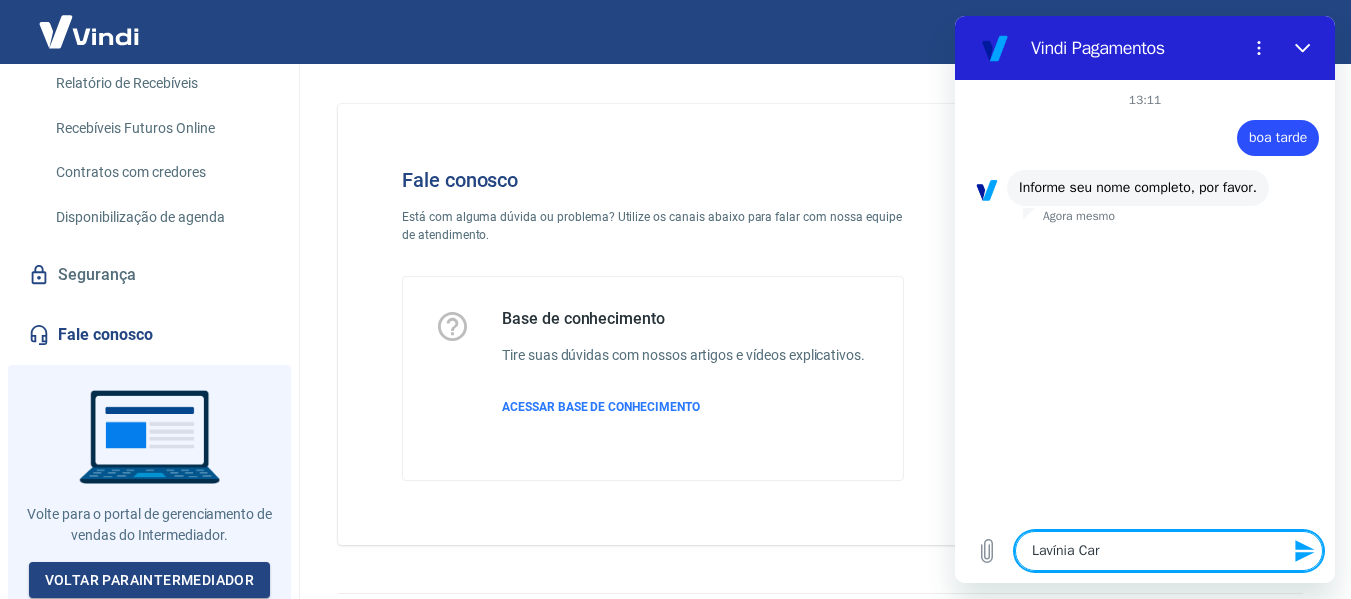 type on "[PERSON_NAME]" 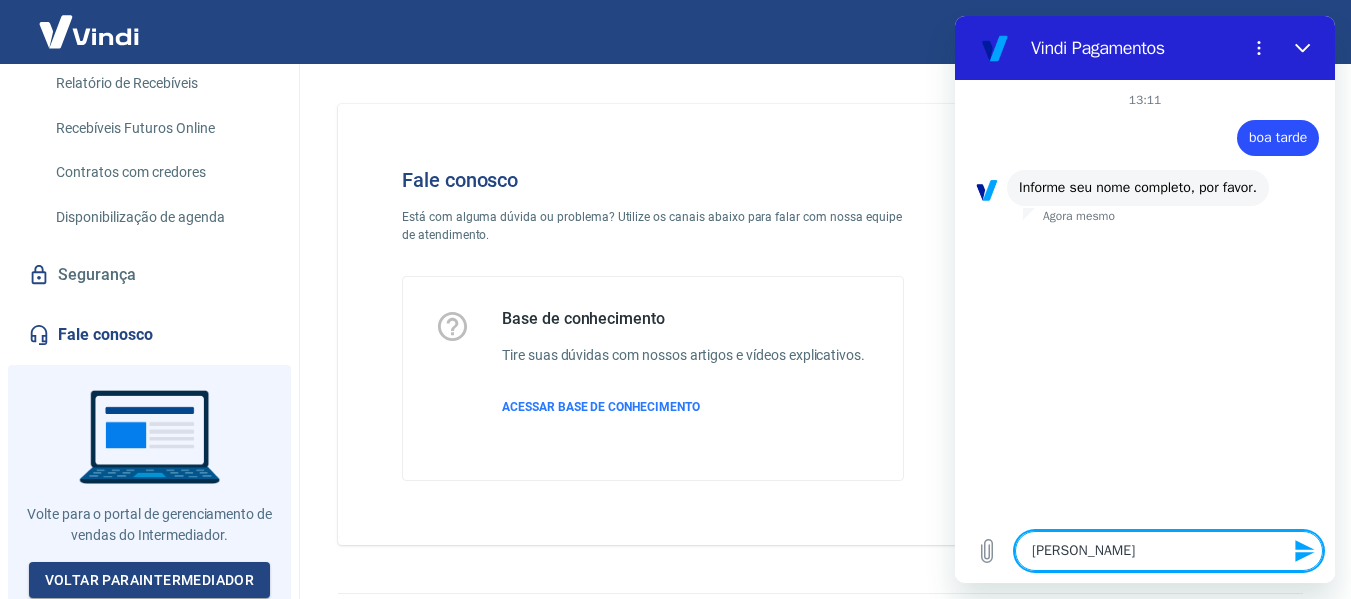 type on "[PERSON_NAME]" 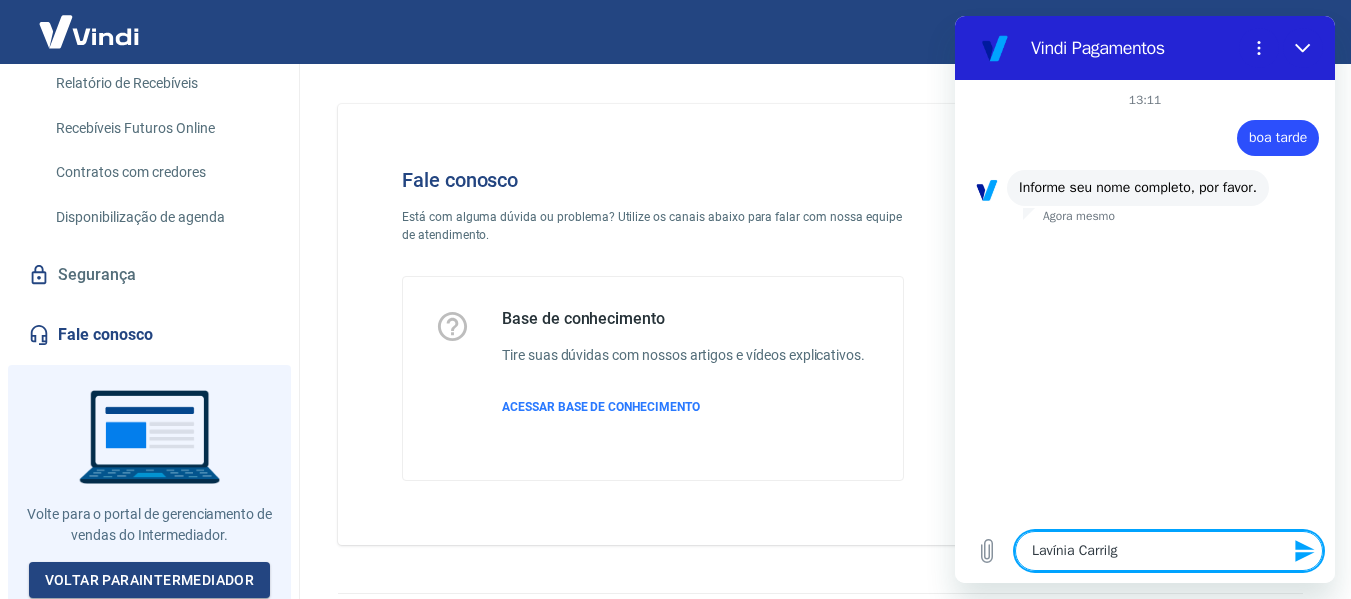 type on "[PERSON_NAME]" 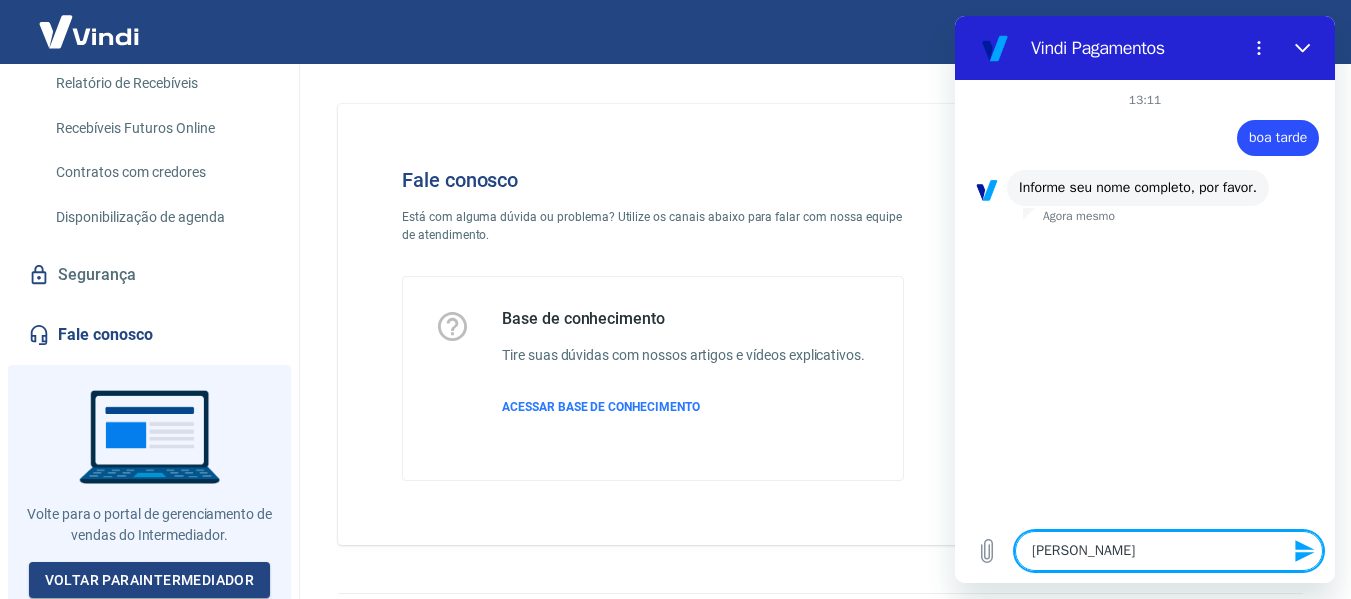 type on "[PERSON_NAME]" 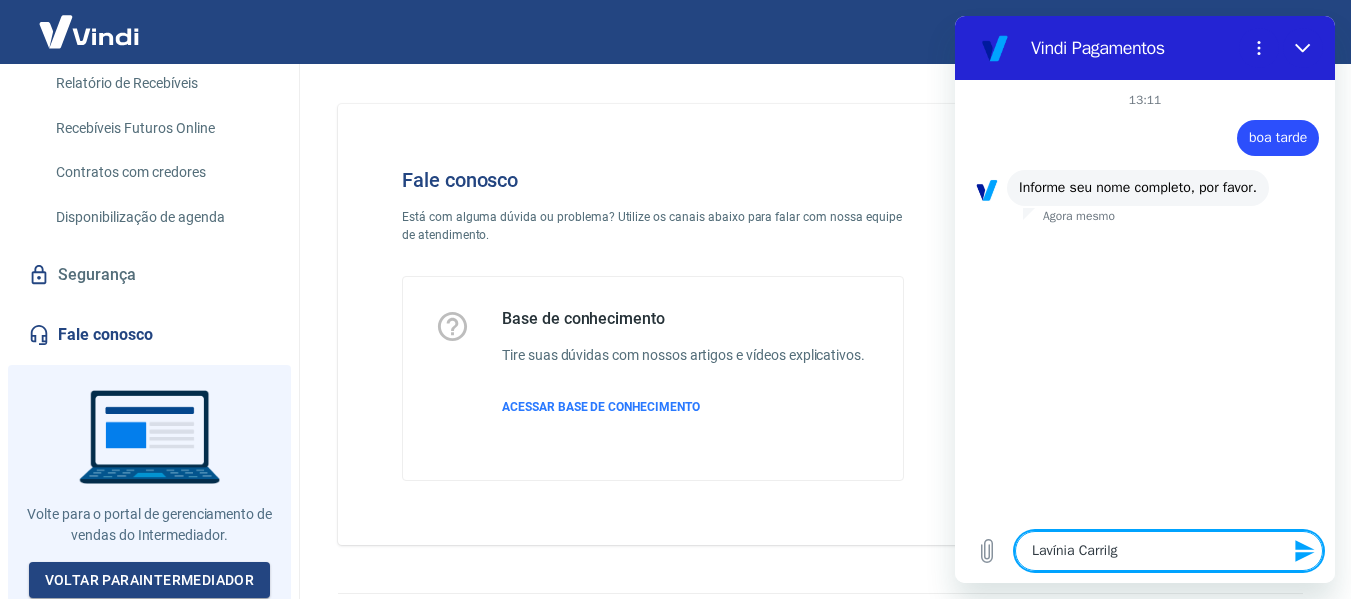 type on "[PERSON_NAME]" 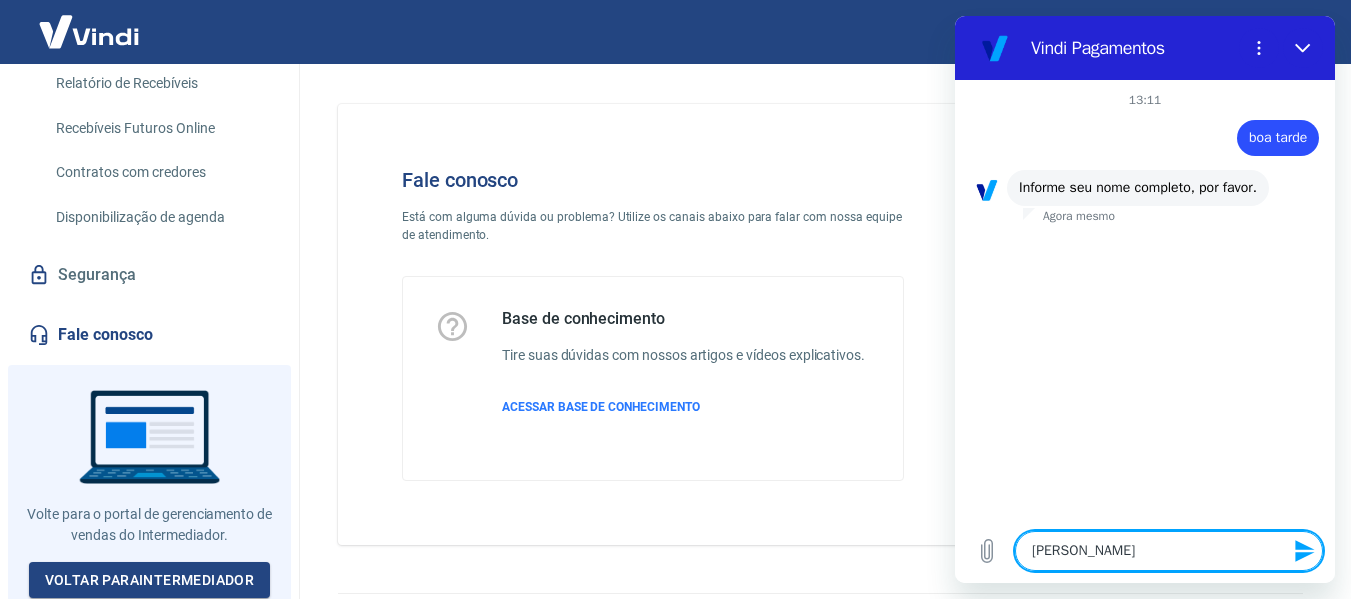 type on "Lavínia Carrilh" 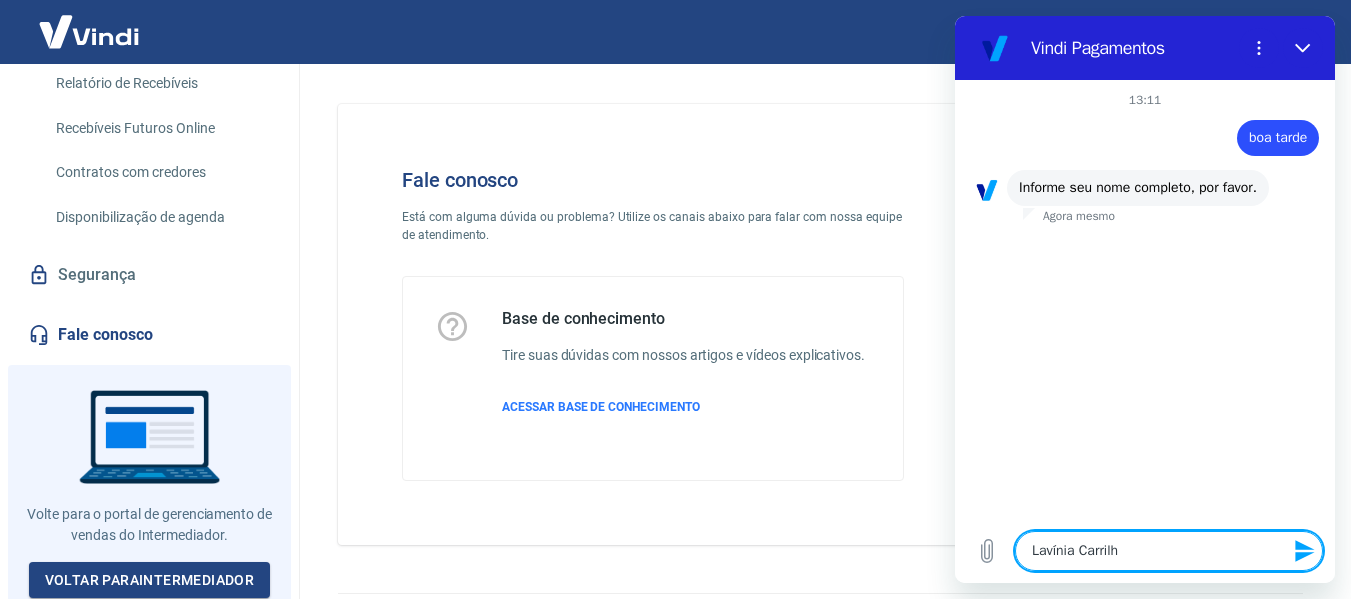 type on "[PERSON_NAME]" 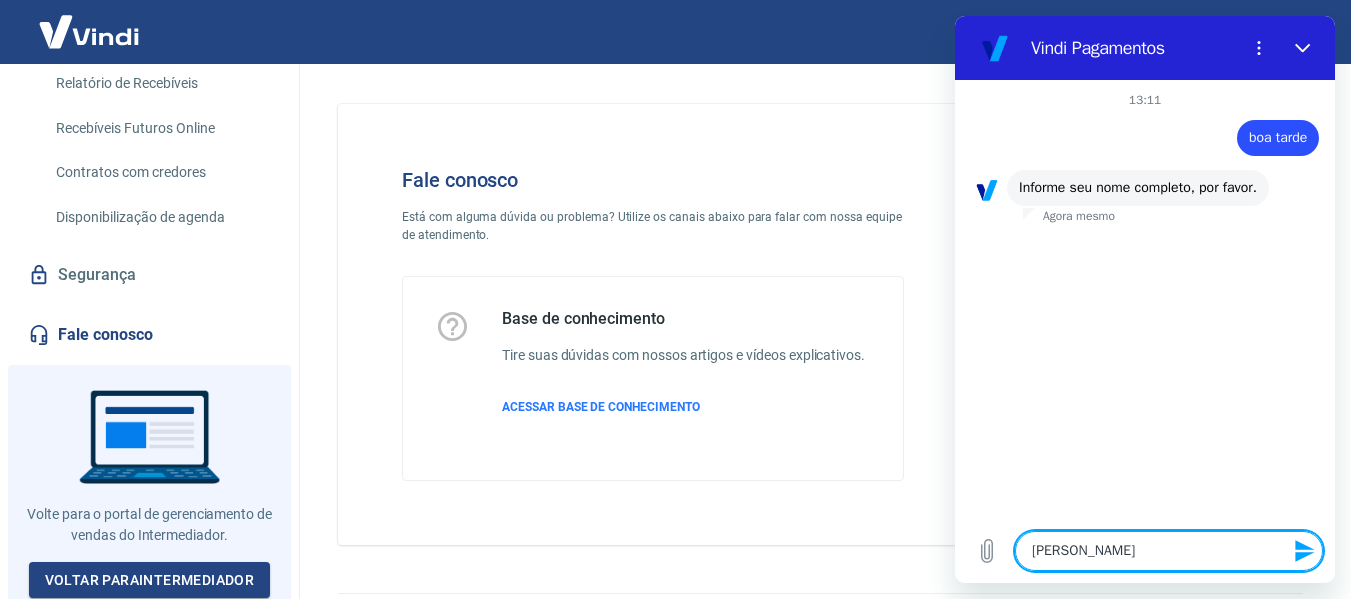 type on "[PERSON_NAME]" 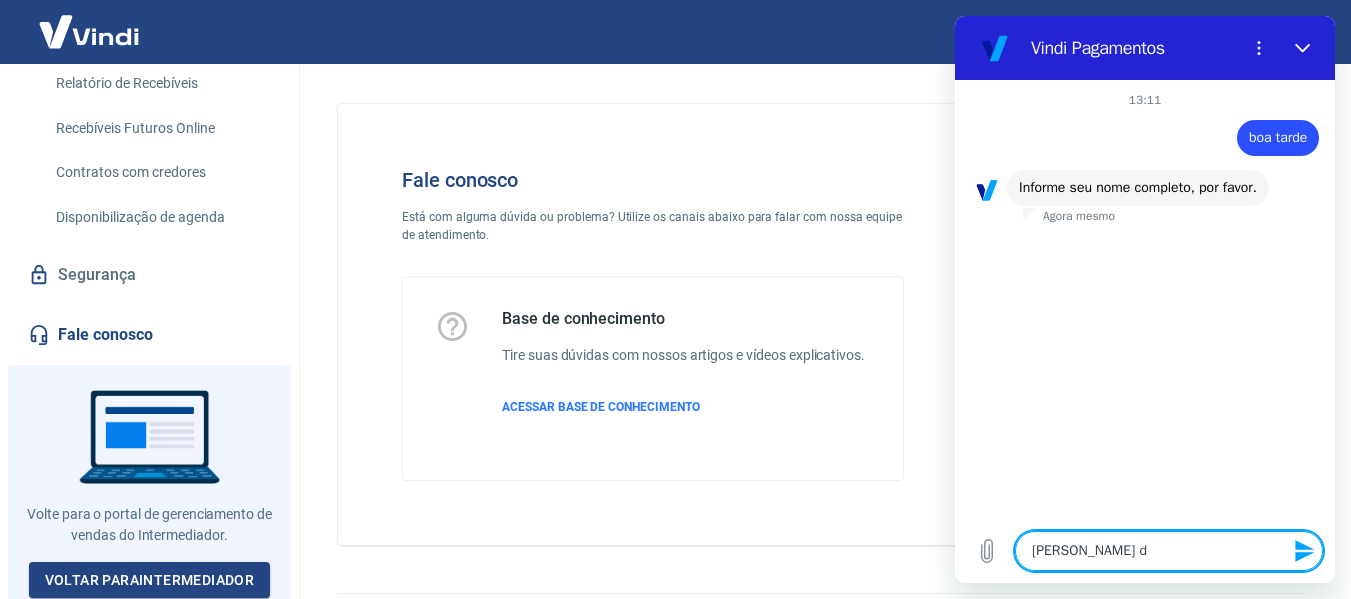 type on "[PERSON_NAME] do" 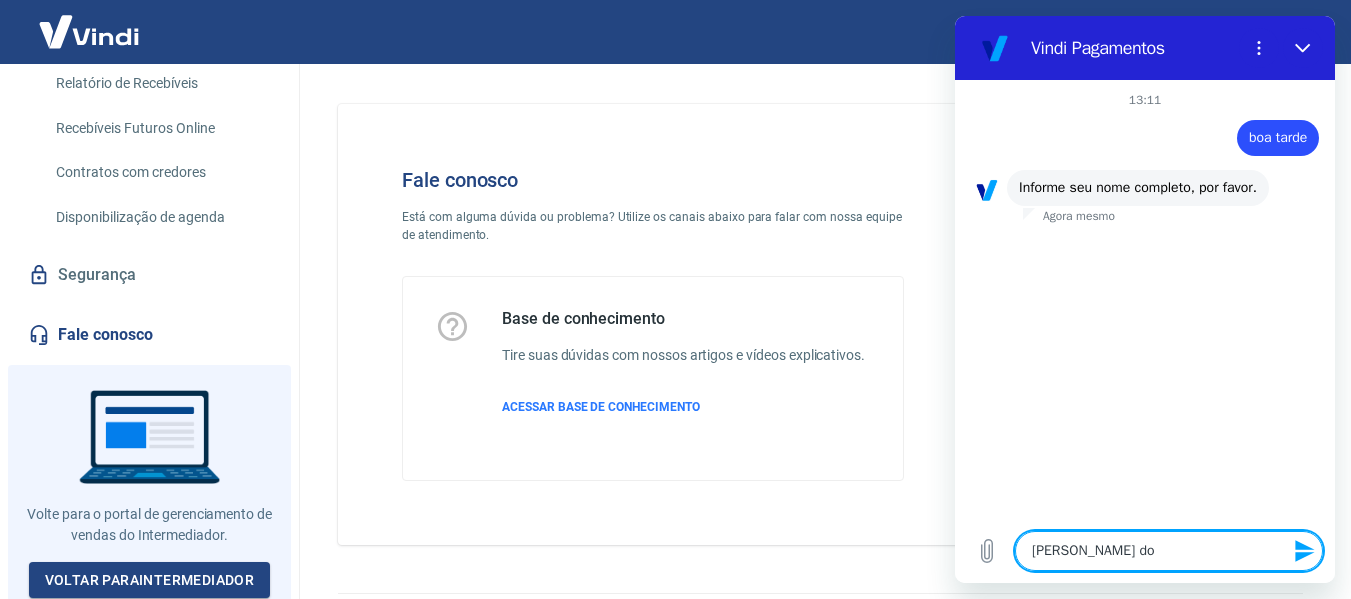 type on "[PERSON_NAME] dos" 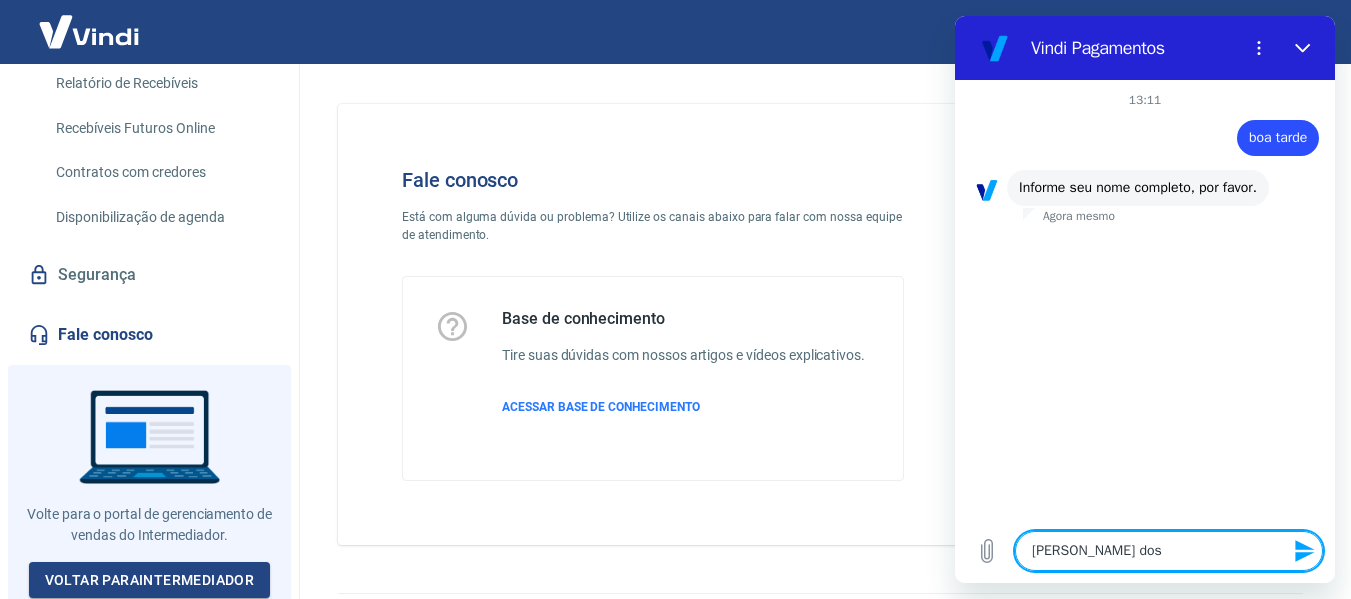 type on "x" 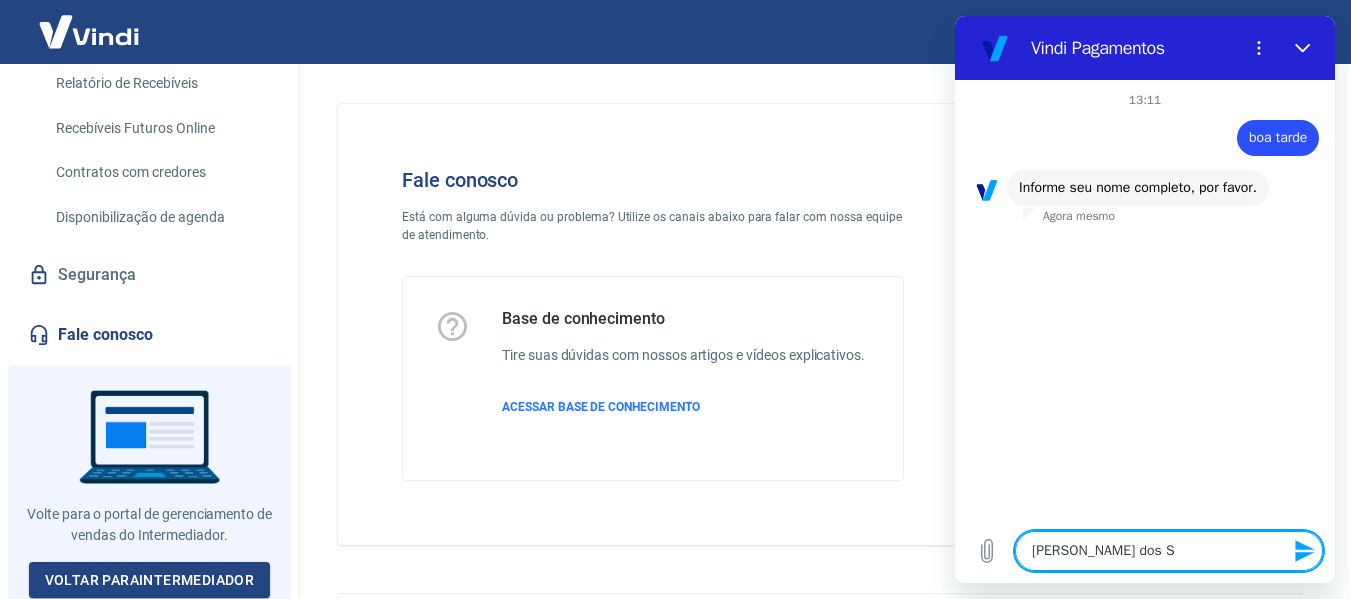 type on "[PERSON_NAME] dos Sa" 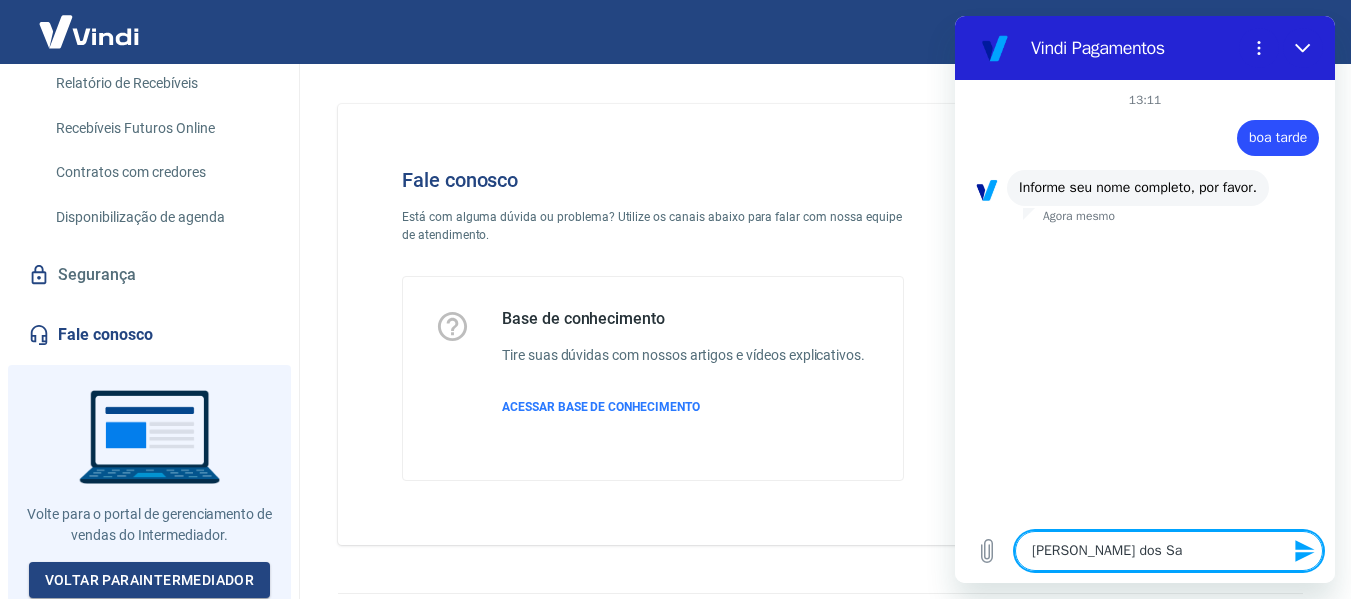 type on "[PERSON_NAME] dos San" 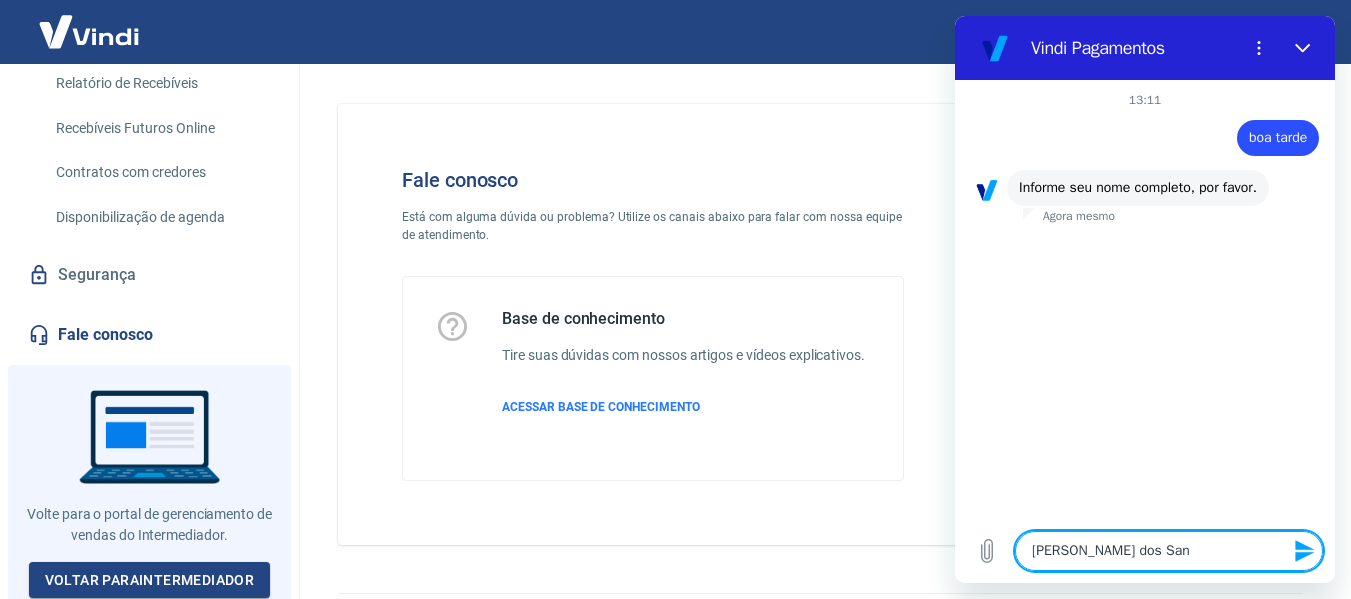 type on "[PERSON_NAME] dos Sant" 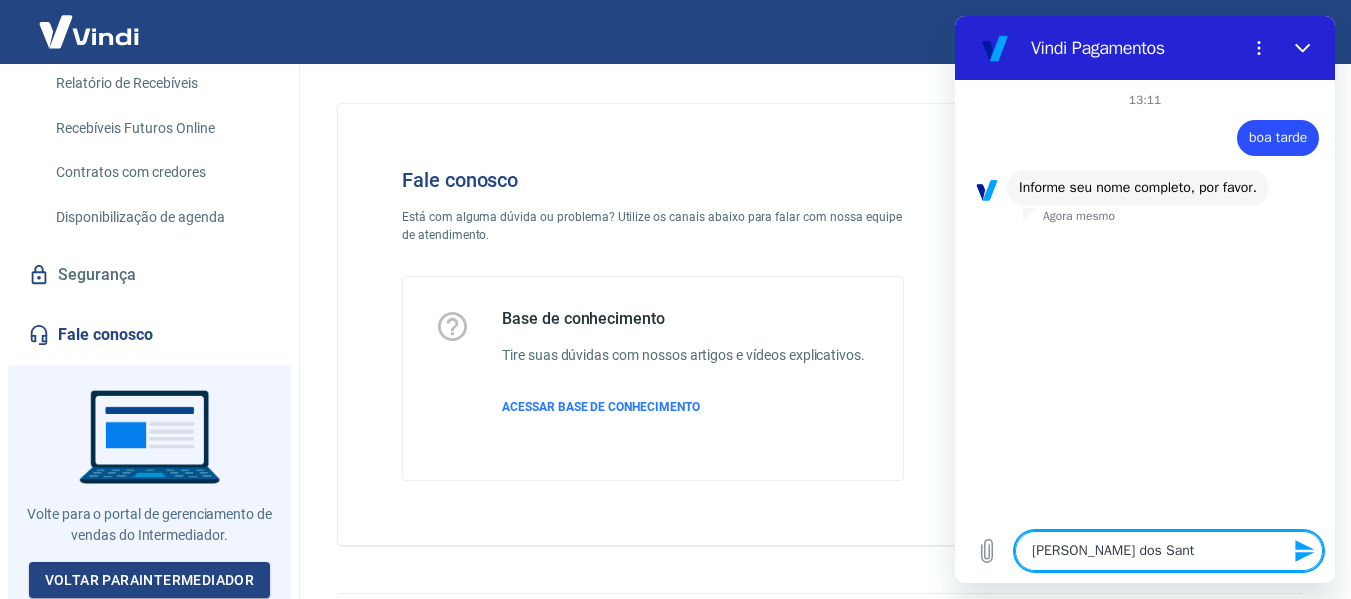 type on "[PERSON_NAME] dos Santo" 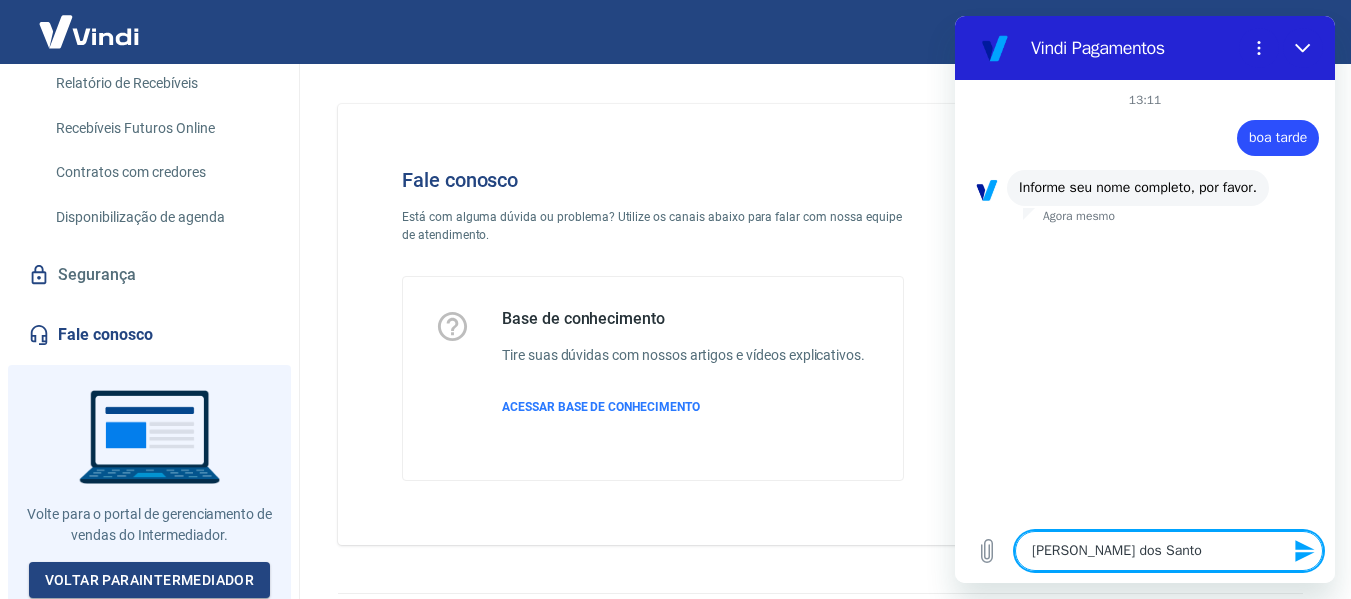 type on "[PERSON_NAME] dos [PERSON_NAME]" 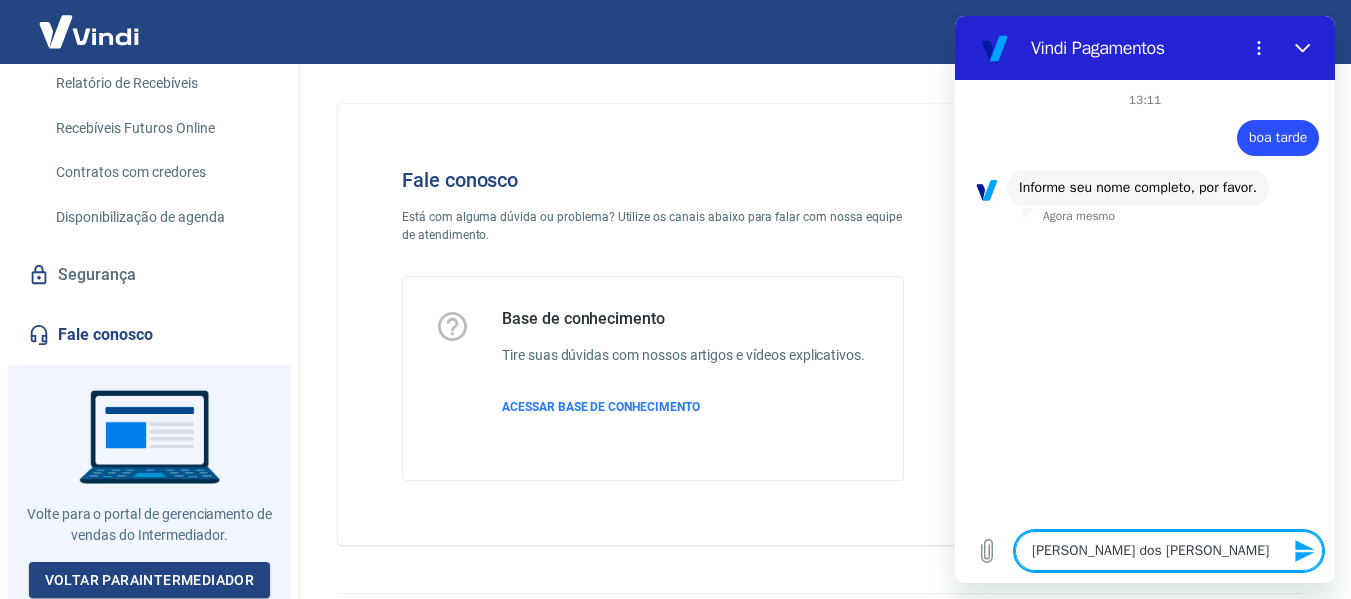 type on "[PERSON_NAME] dos [PERSON_NAME]" 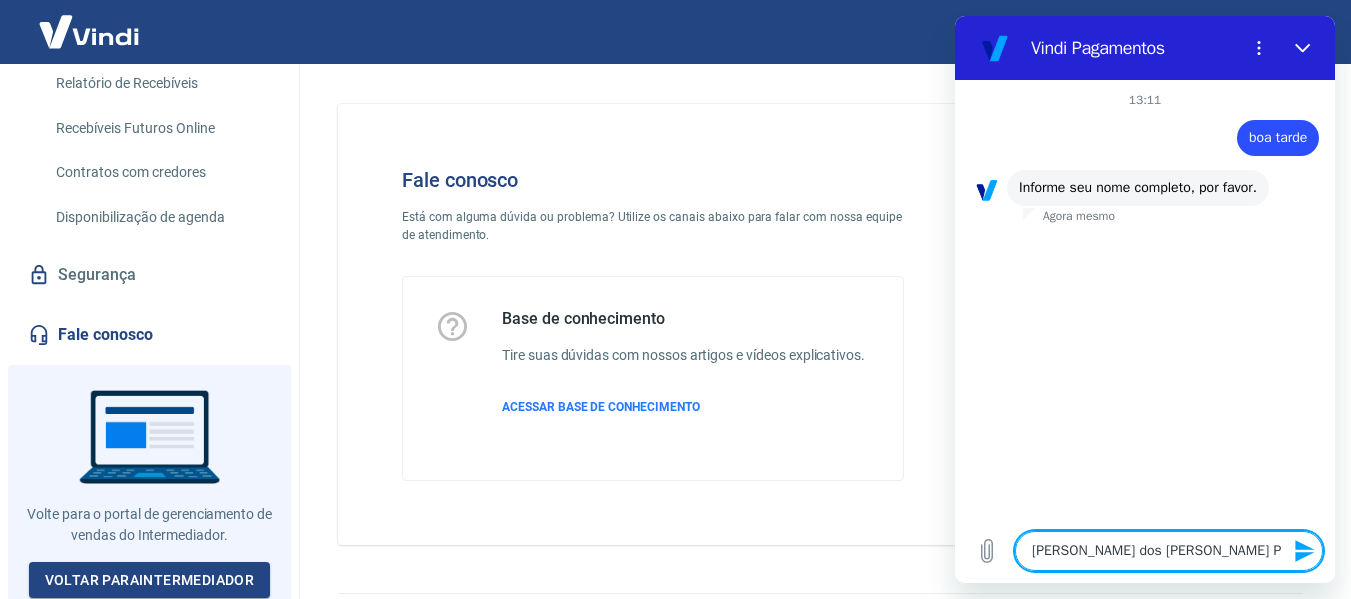type on "[PERSON_NAME] dos [PERSON_NAME]" 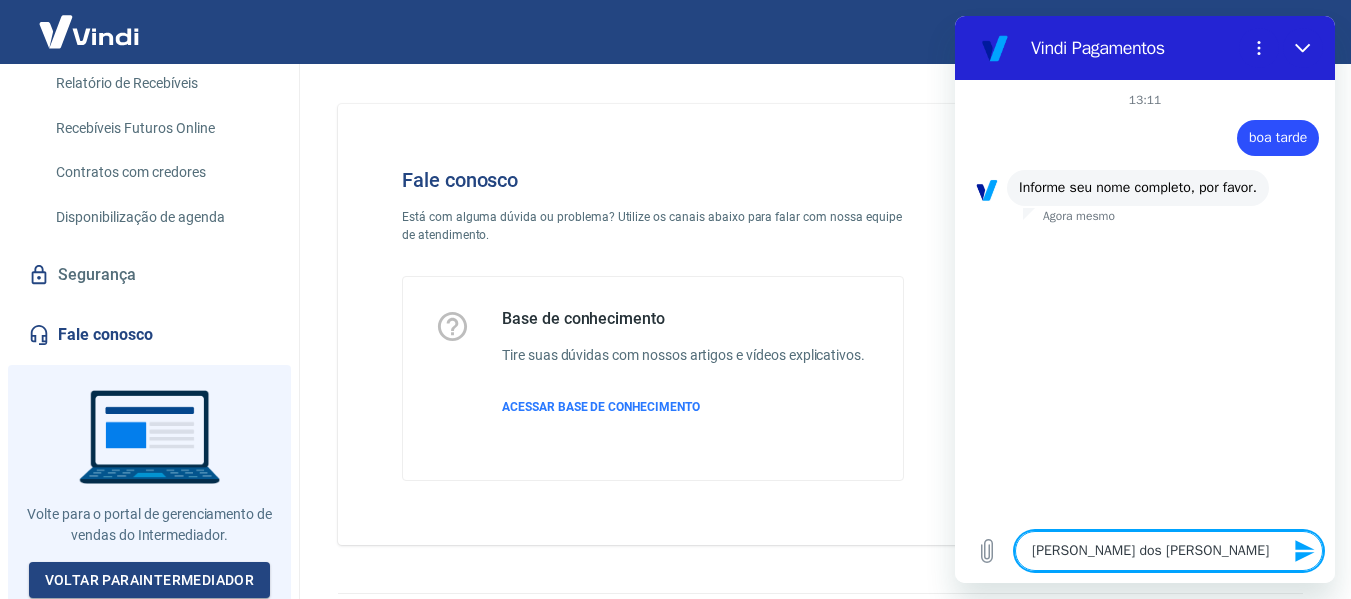 type on "x" 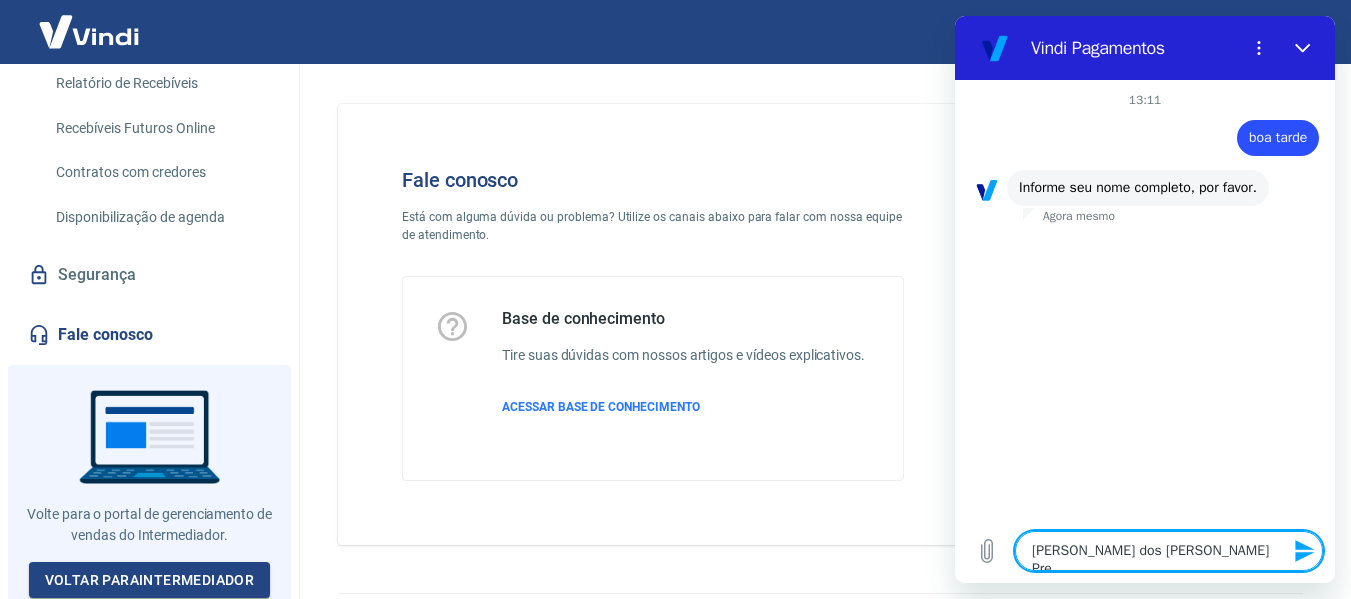 type on "[PERSON_NAME] dos [PERSON_NAME]" 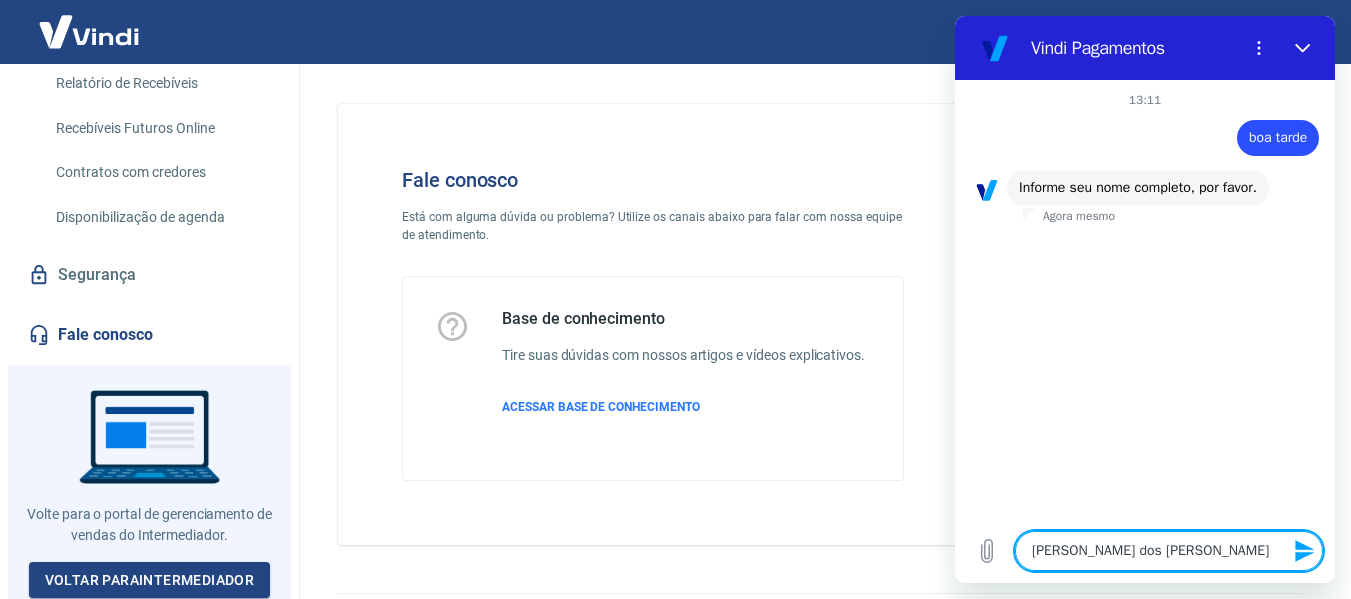 type on "[PERSON_NAME] dos [PERSON_NAME]" 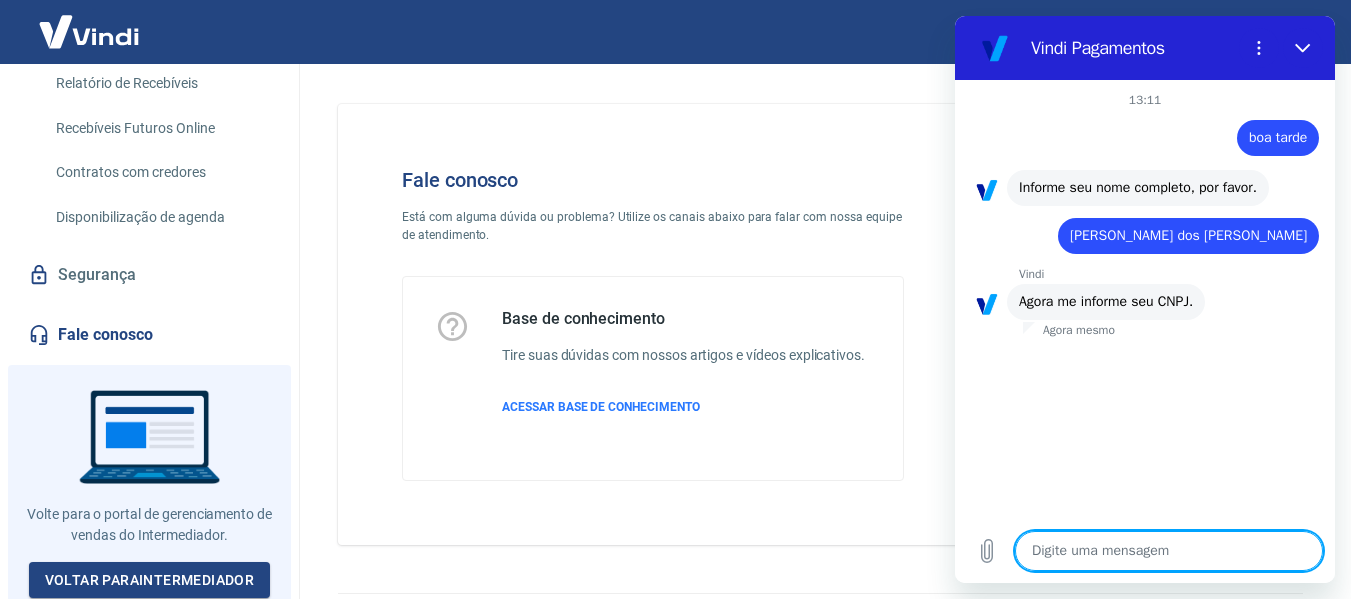 type on "x" 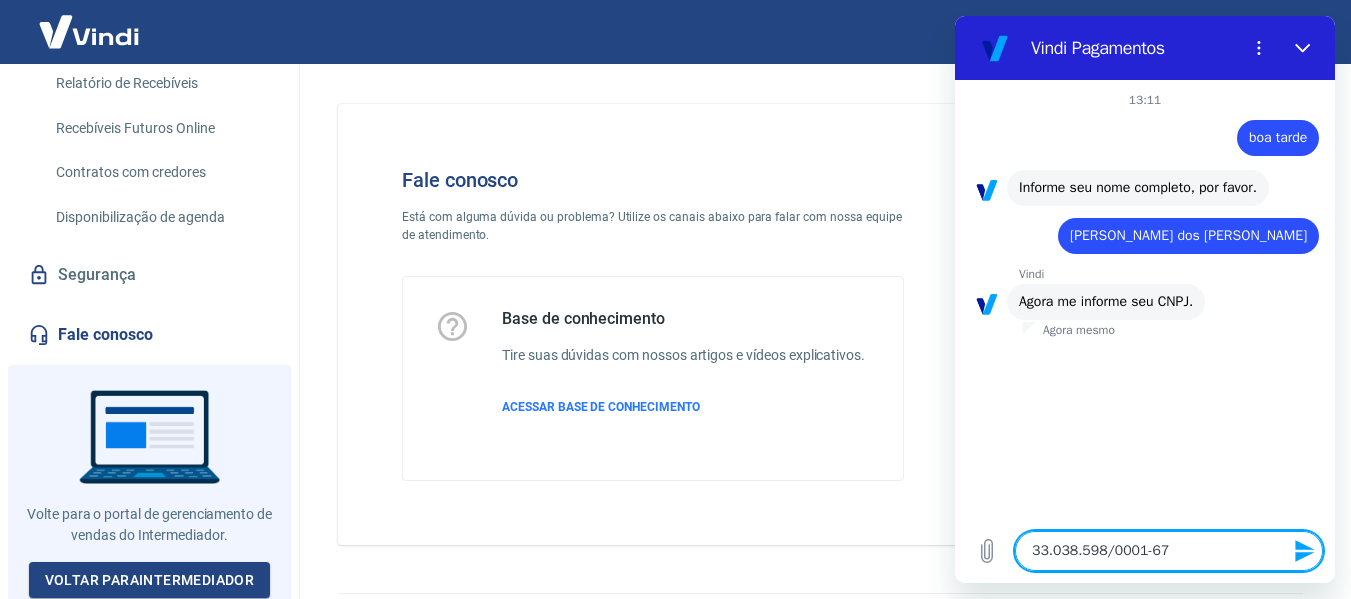 type 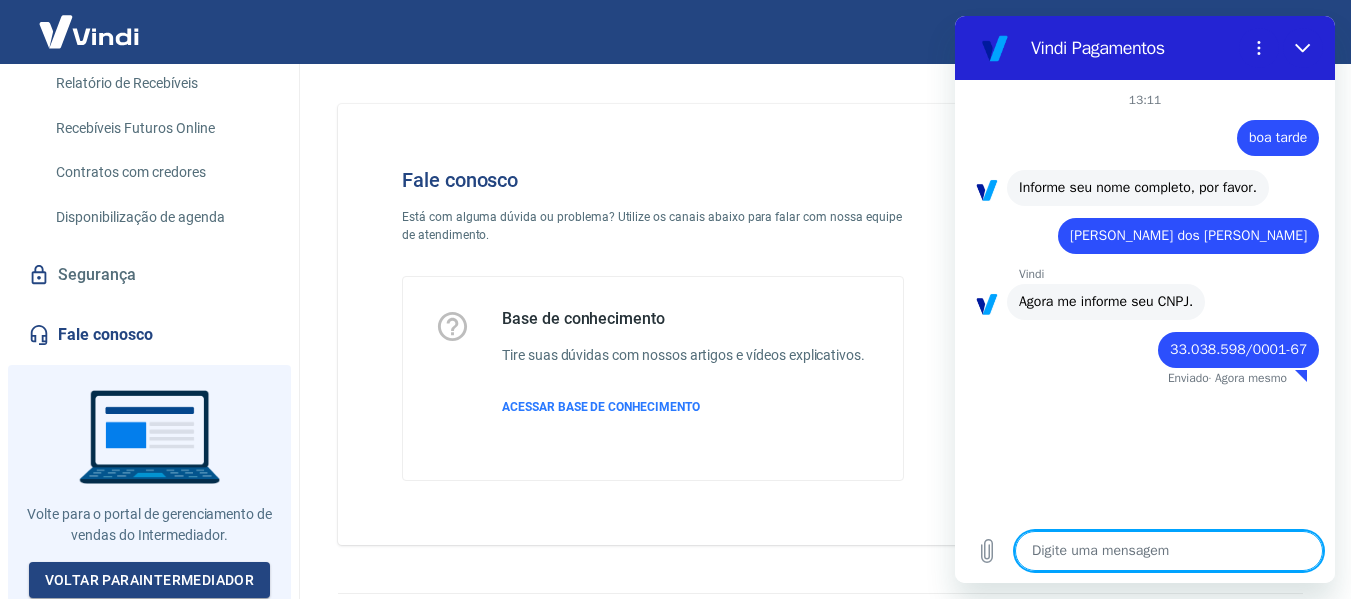 type on "x" 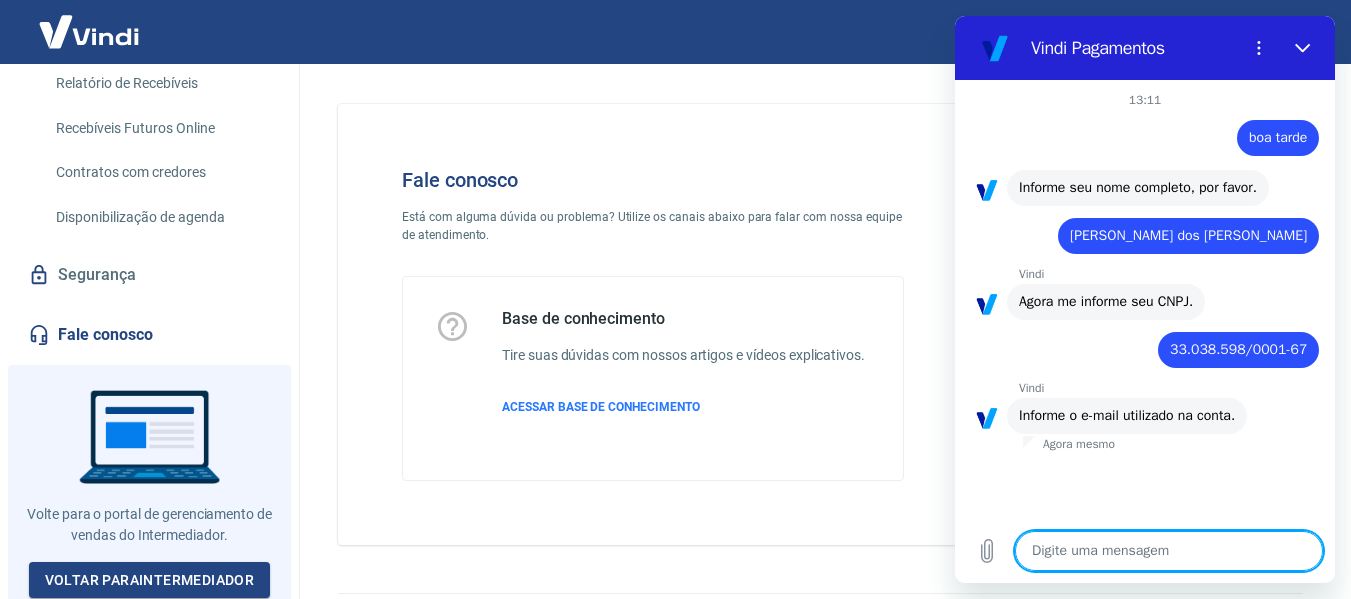 click at bounding box center [1169, 551] 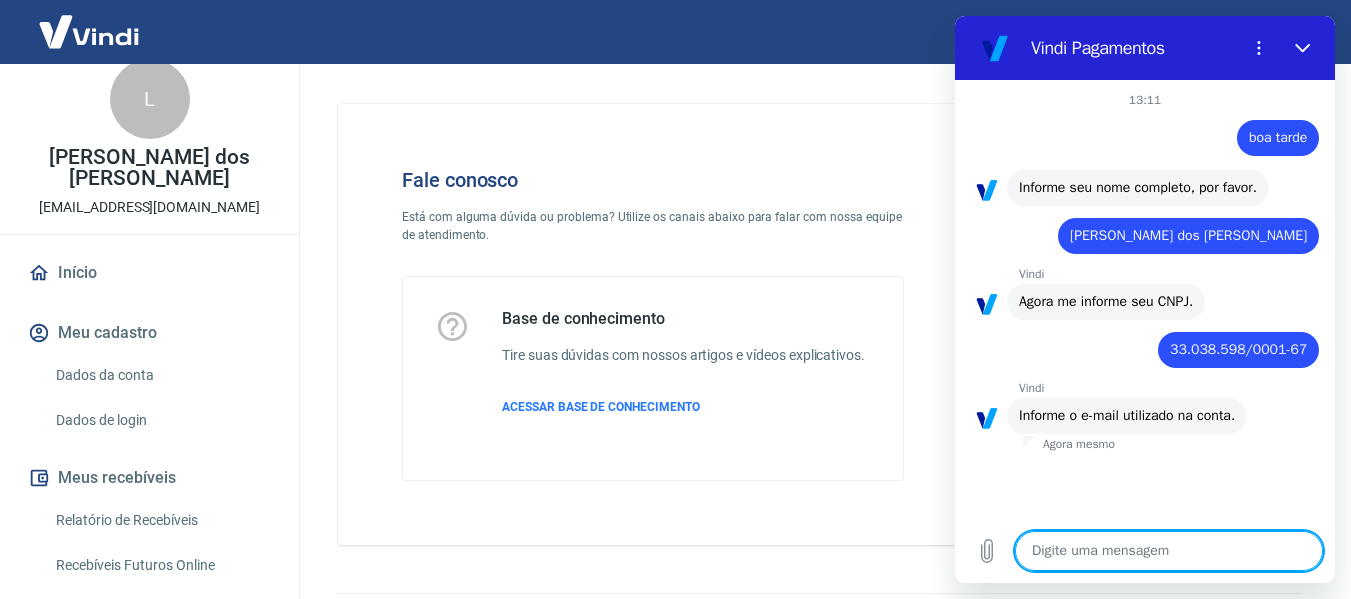 scroll, scrollTop: 0, scrollLeft: 0, axis: both 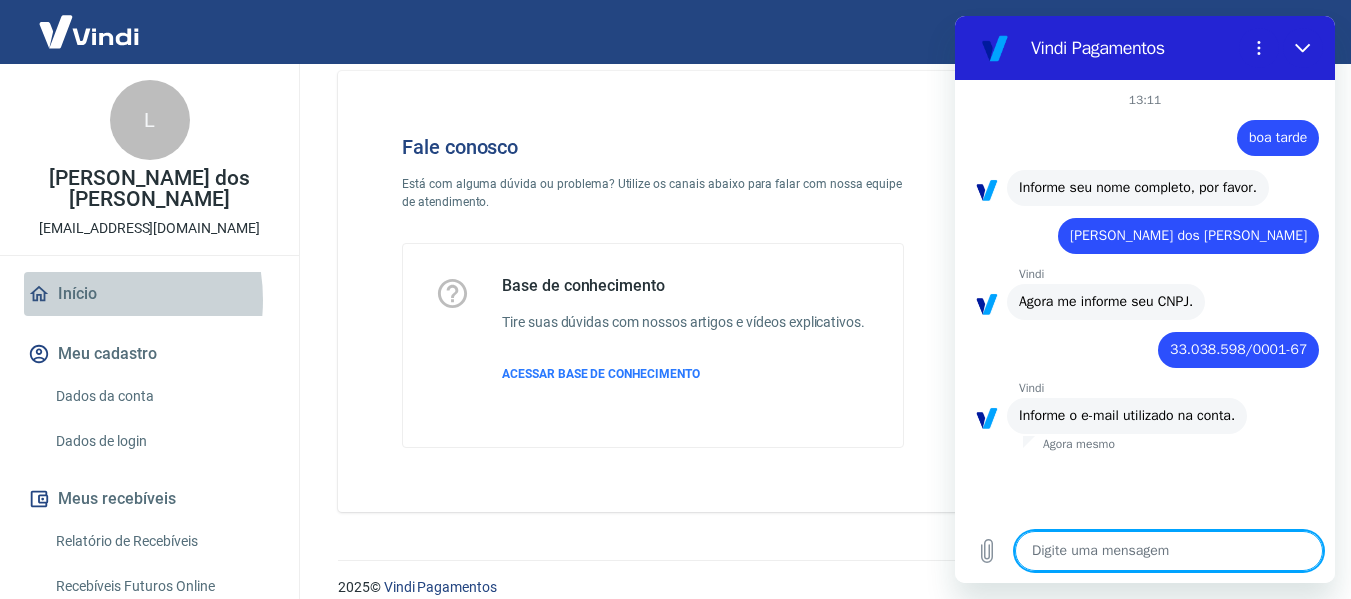 click on "Início" at bounding box center (149, 294) 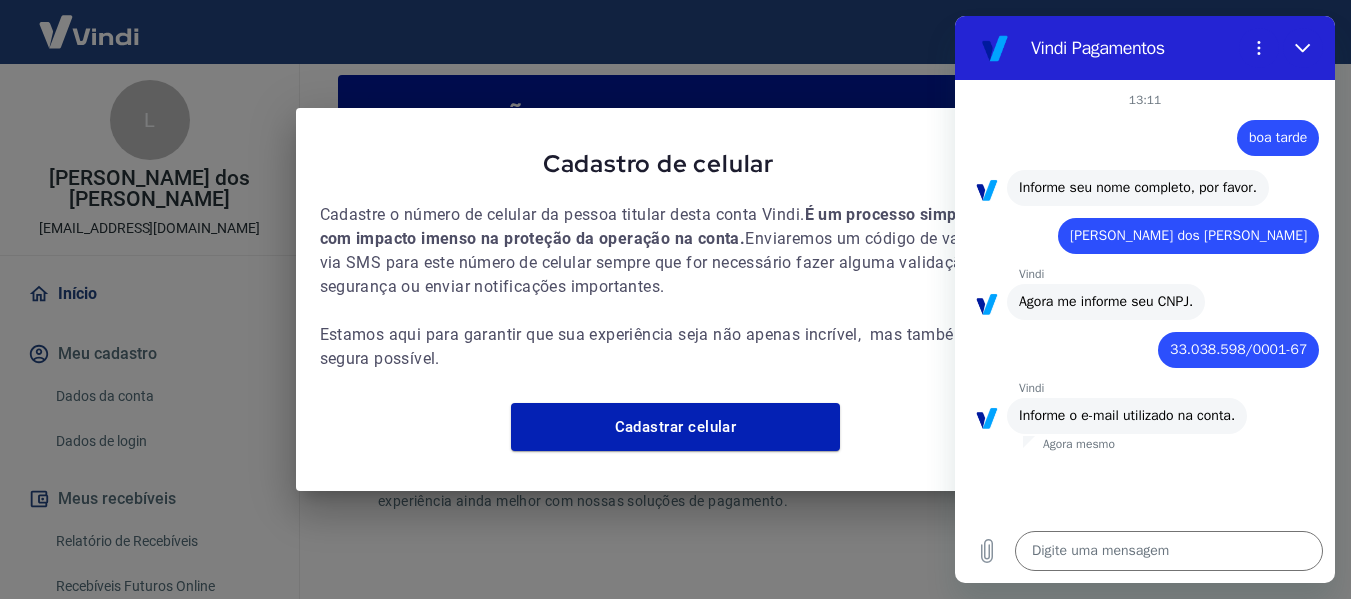 scroll, scrollTop: 1090, scrollLeft: 0, axis: vertical 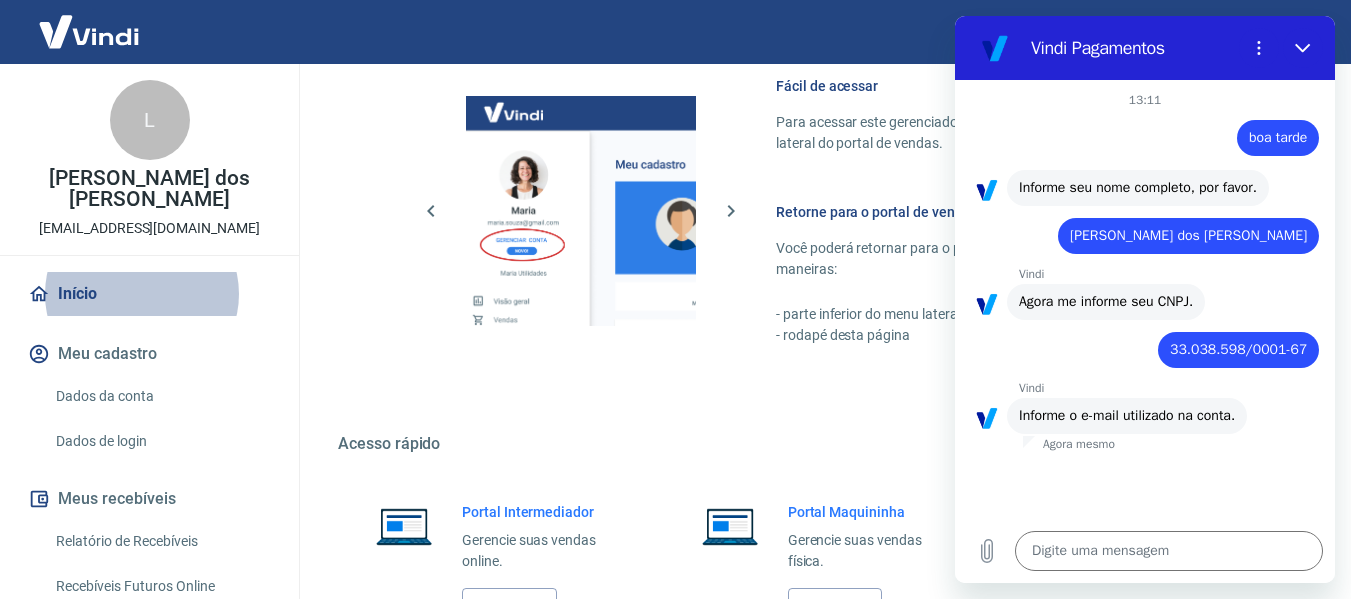 click on "Início" at bounding box center [149, 294] 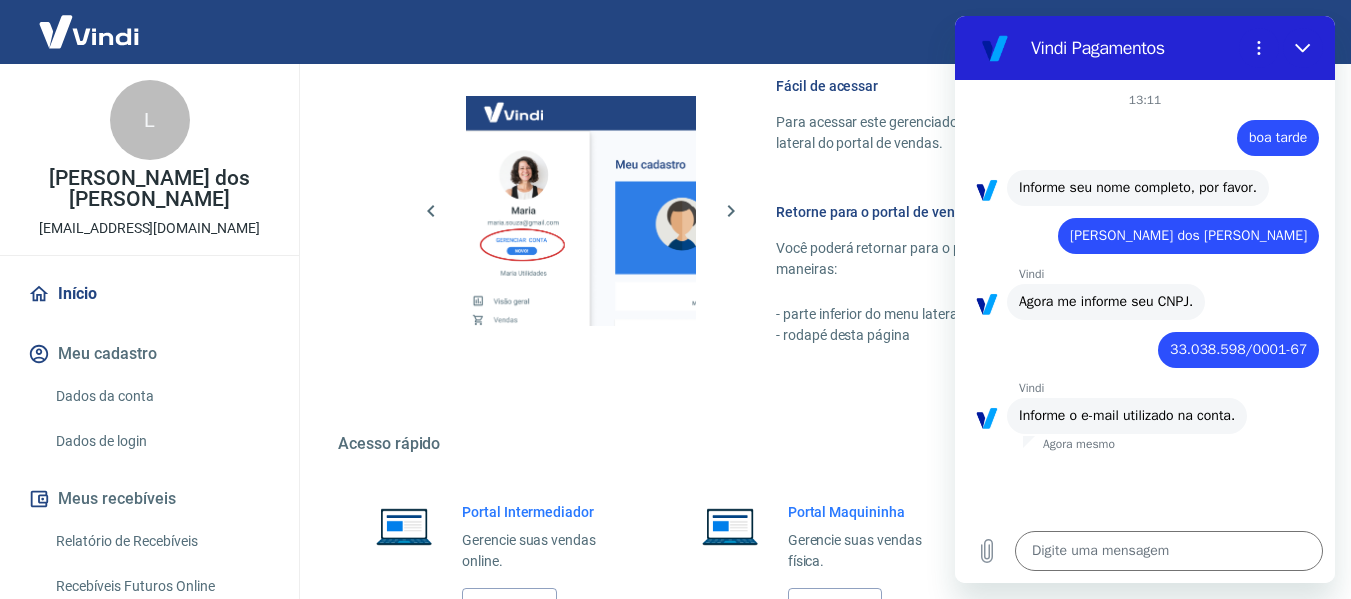 click at bounding box center [89, 31] 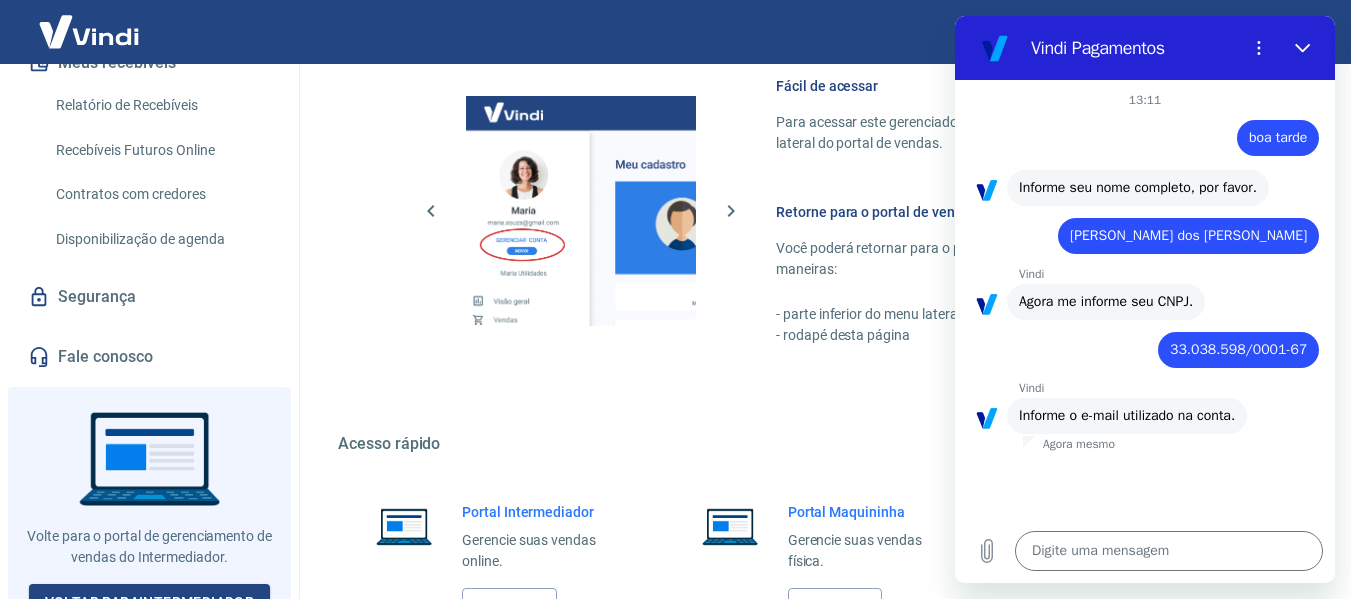scroll, scrollTop: 458, scrollLeft: 0, axis: vertical 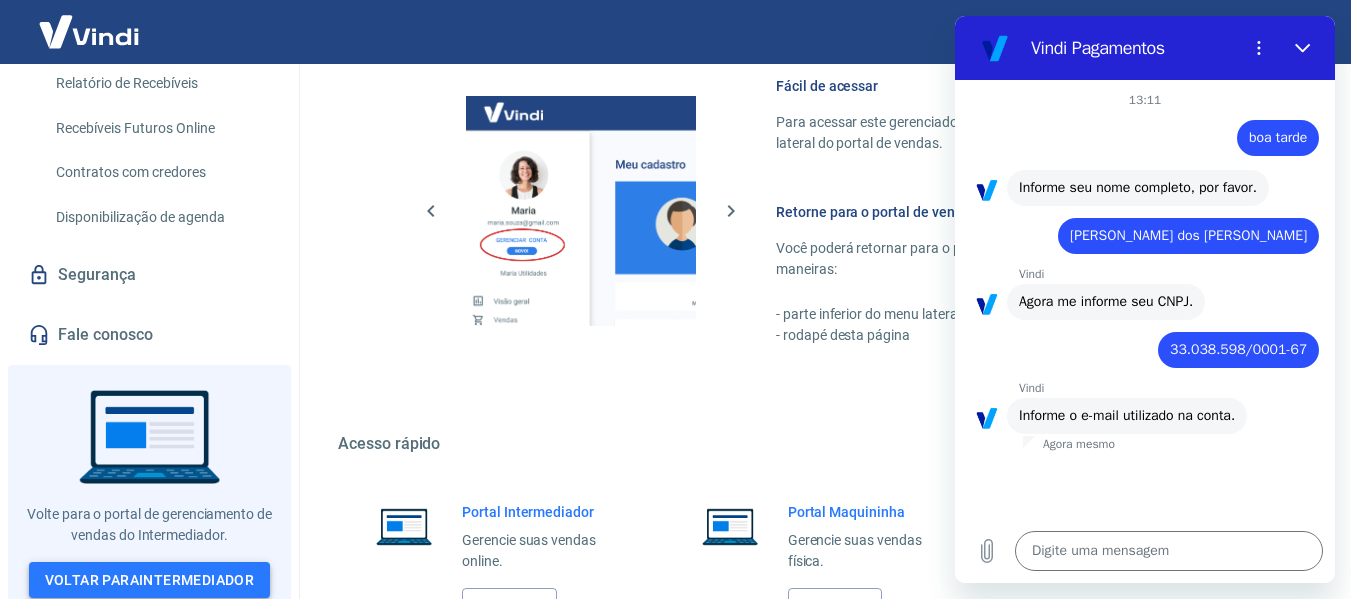 click on "Voltar para  Intermediador" at bounding box center (150, 580) 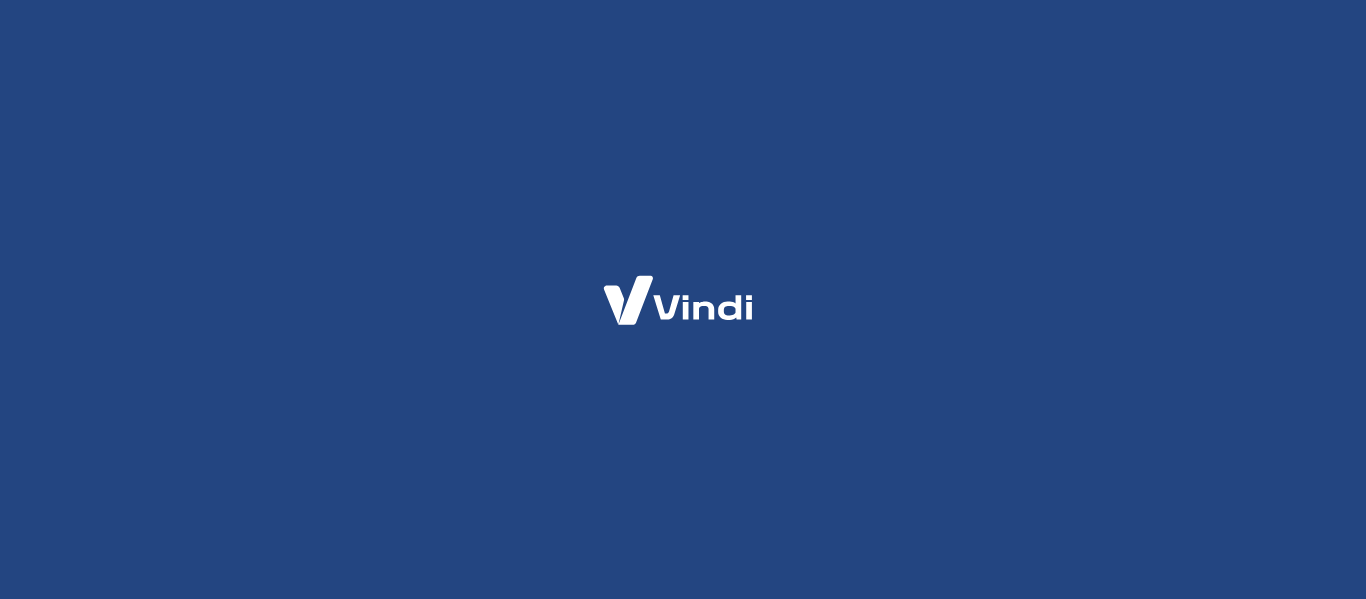 scroll, scrollTop: 0, scrollLeft: 0, axis: both 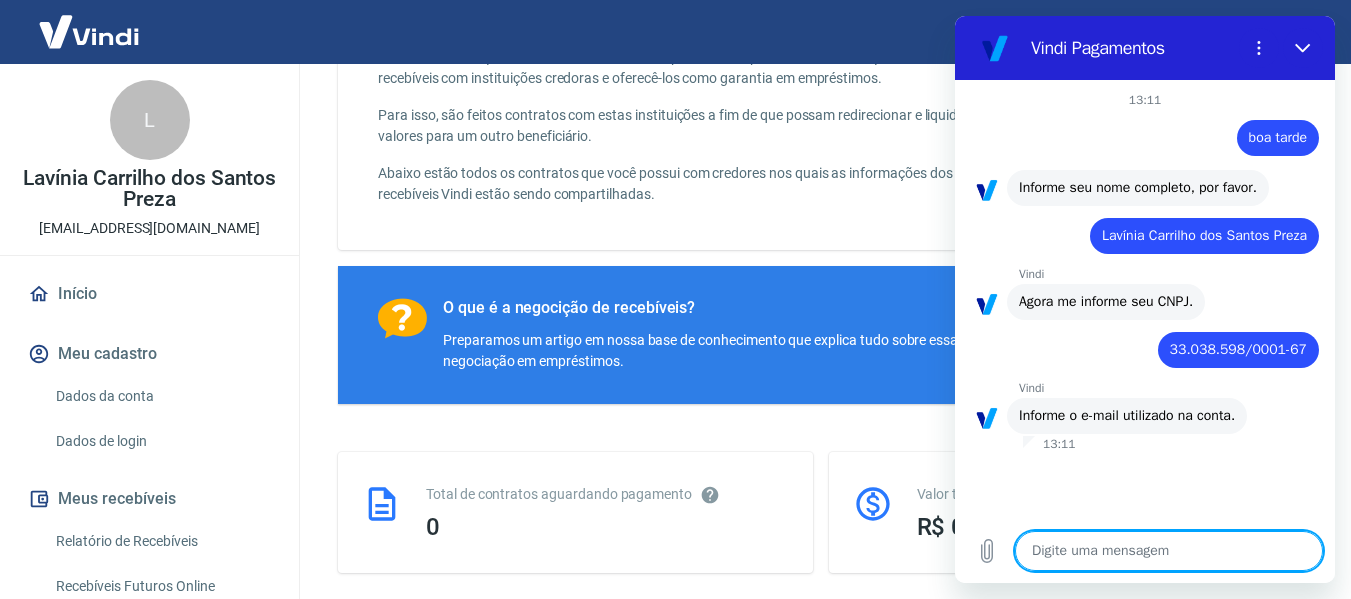 click at bounding box center [1169, 551] 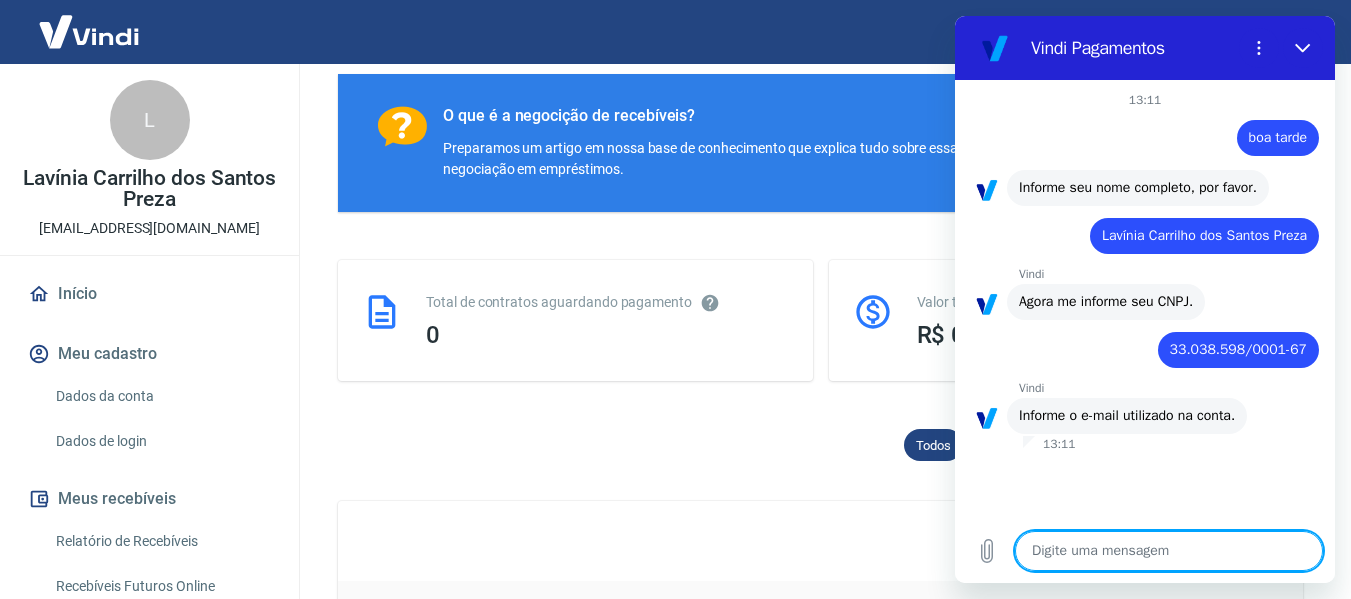 scroll, scrollTop: 367, scrollLeft: 0, axis: vertical 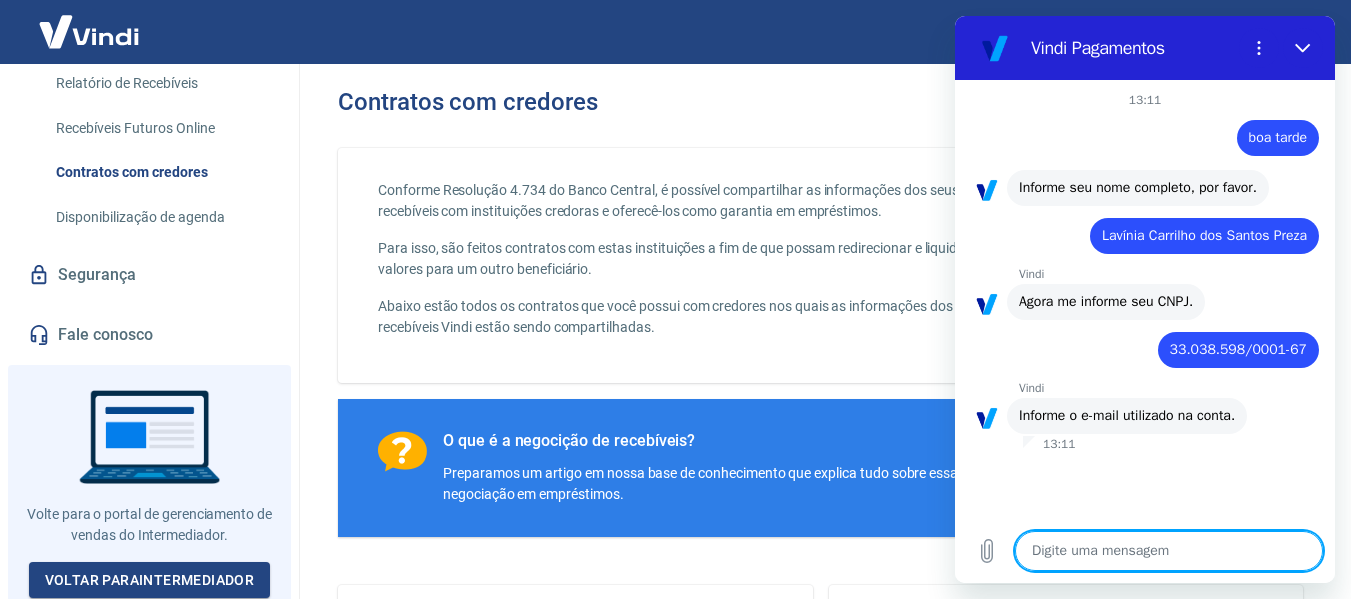 type on "c" 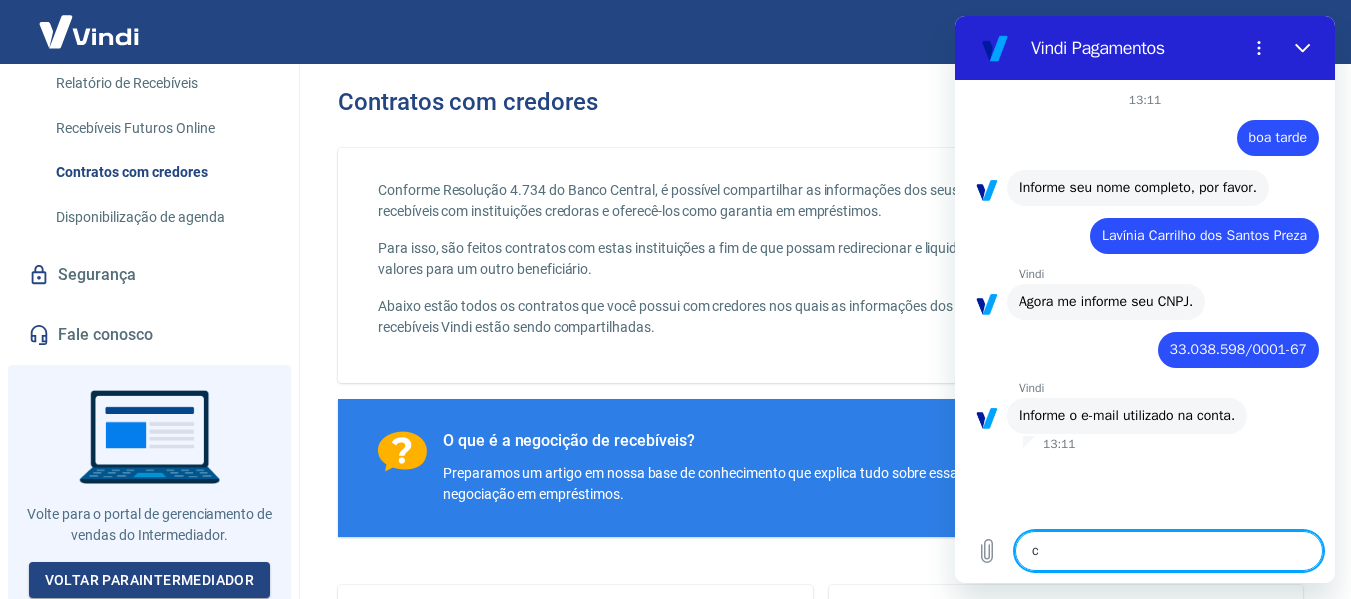 type on "co" 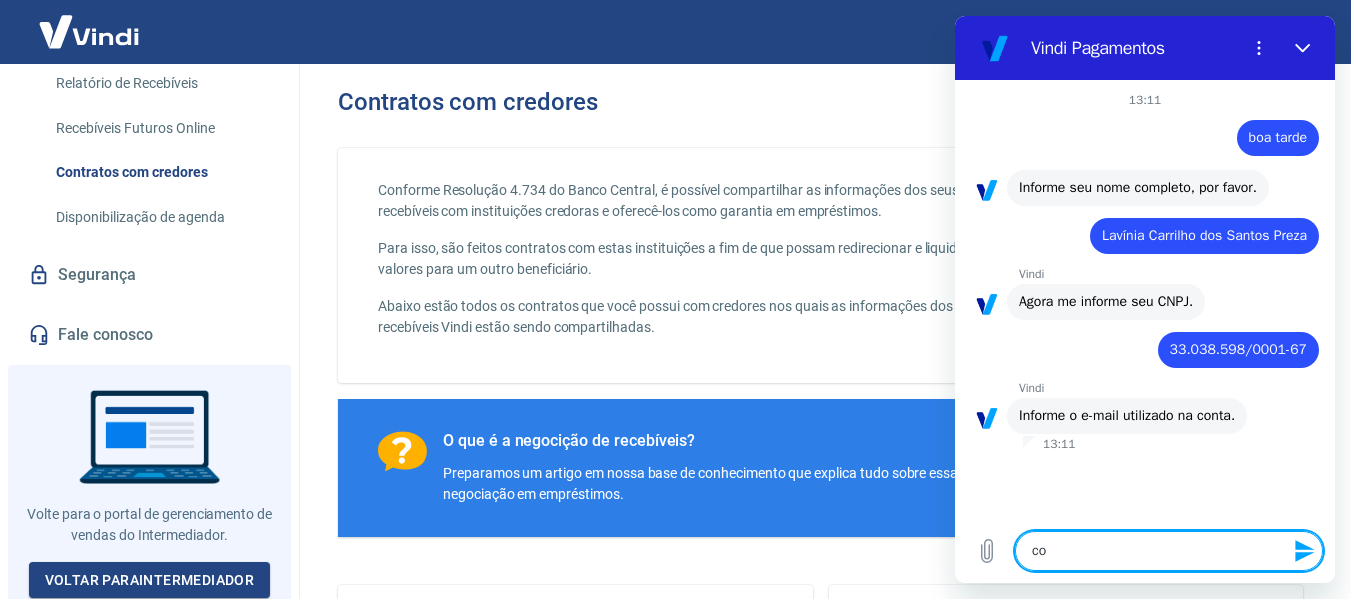 type on "com" 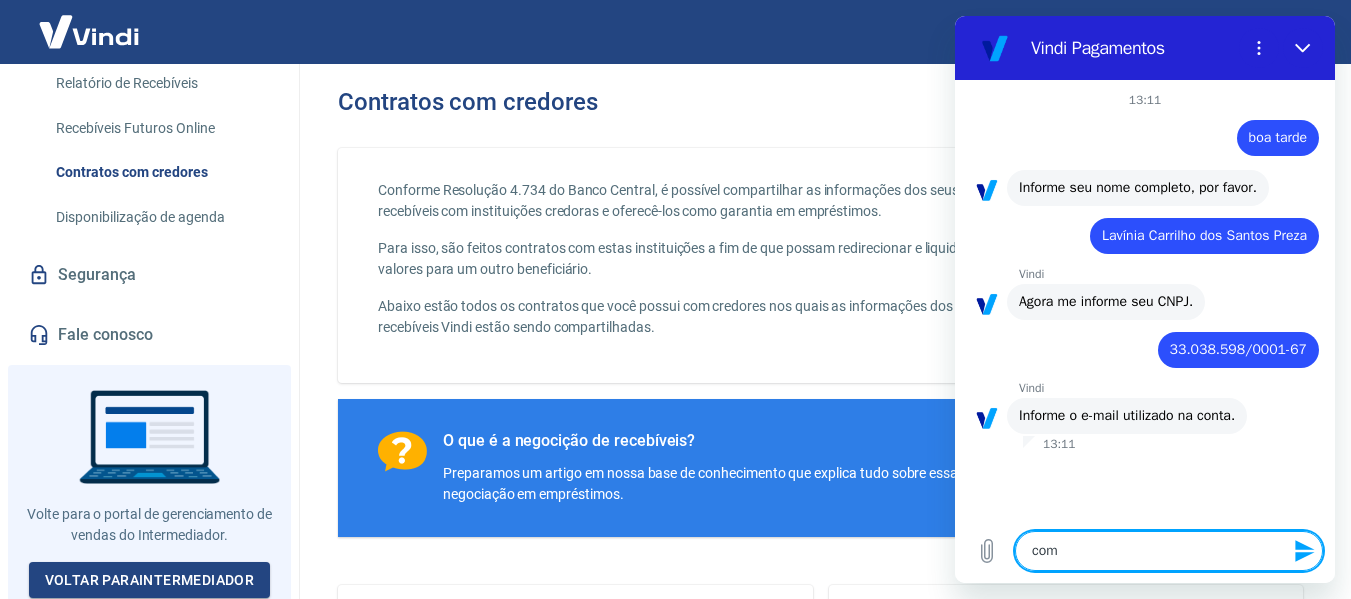 type on "co" 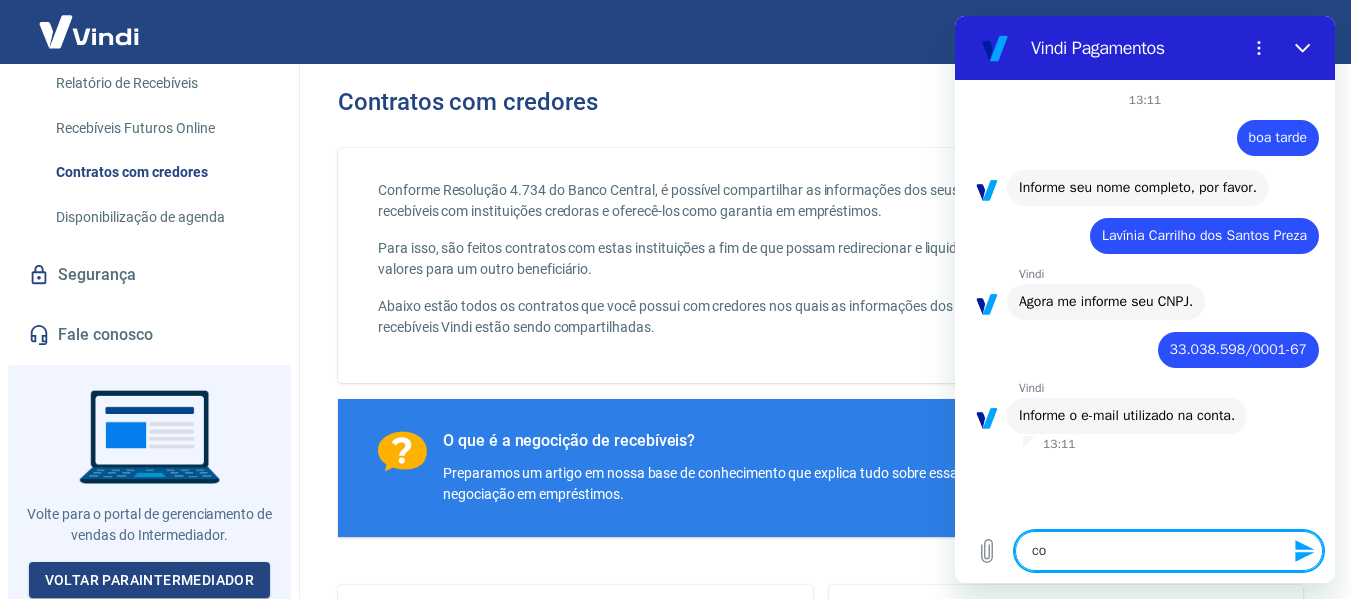 type on "con" 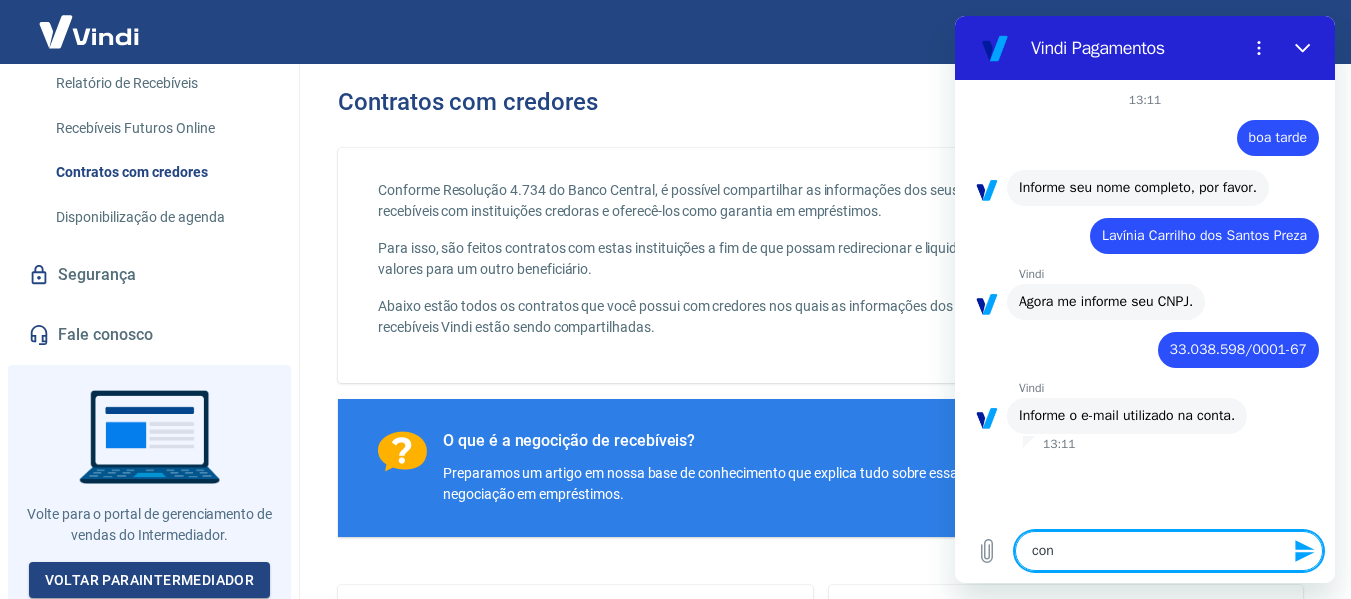 type on "cont" 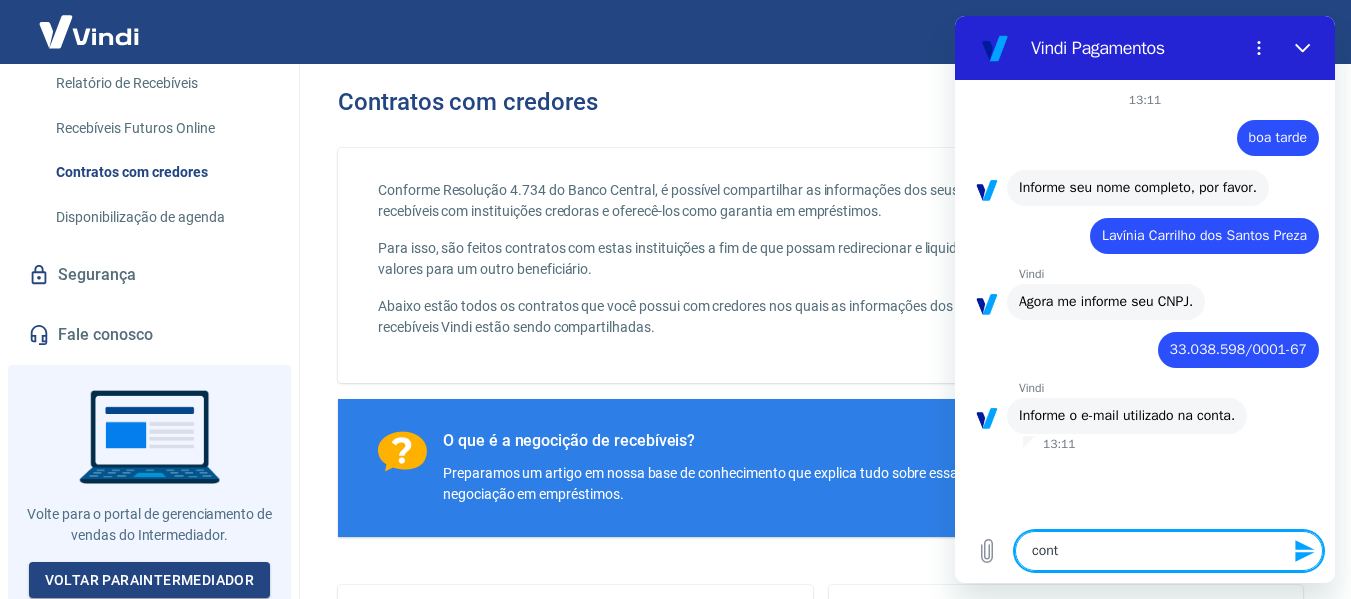 type on "conta" 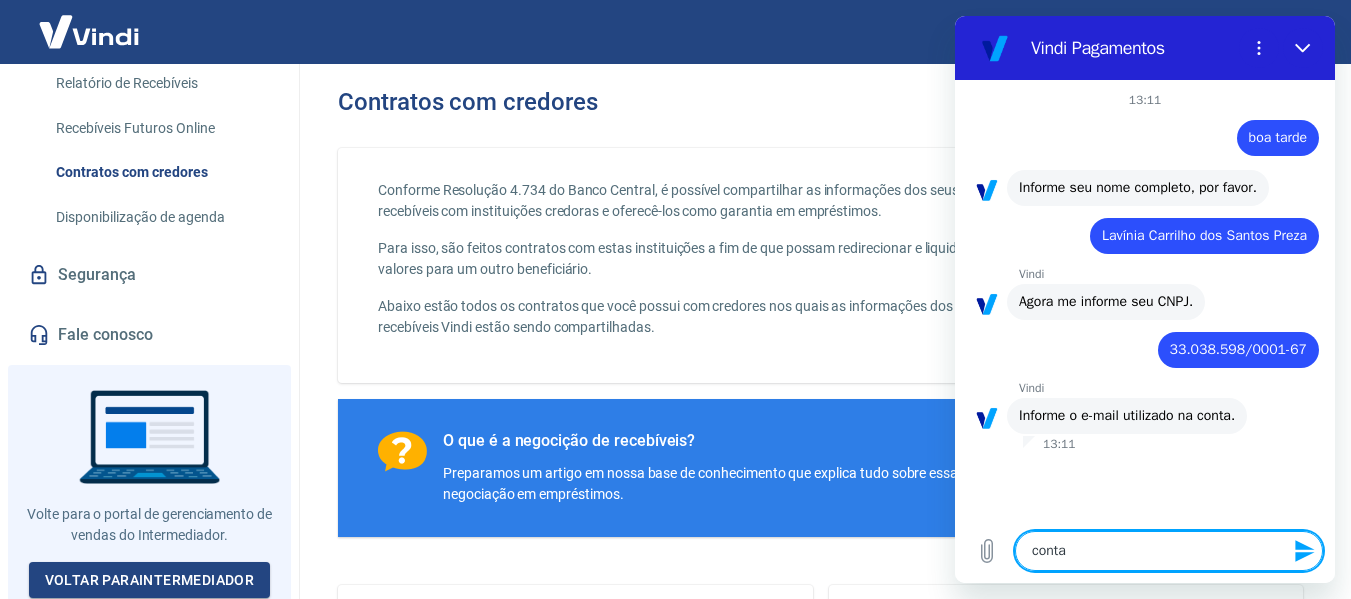 type on "contat" 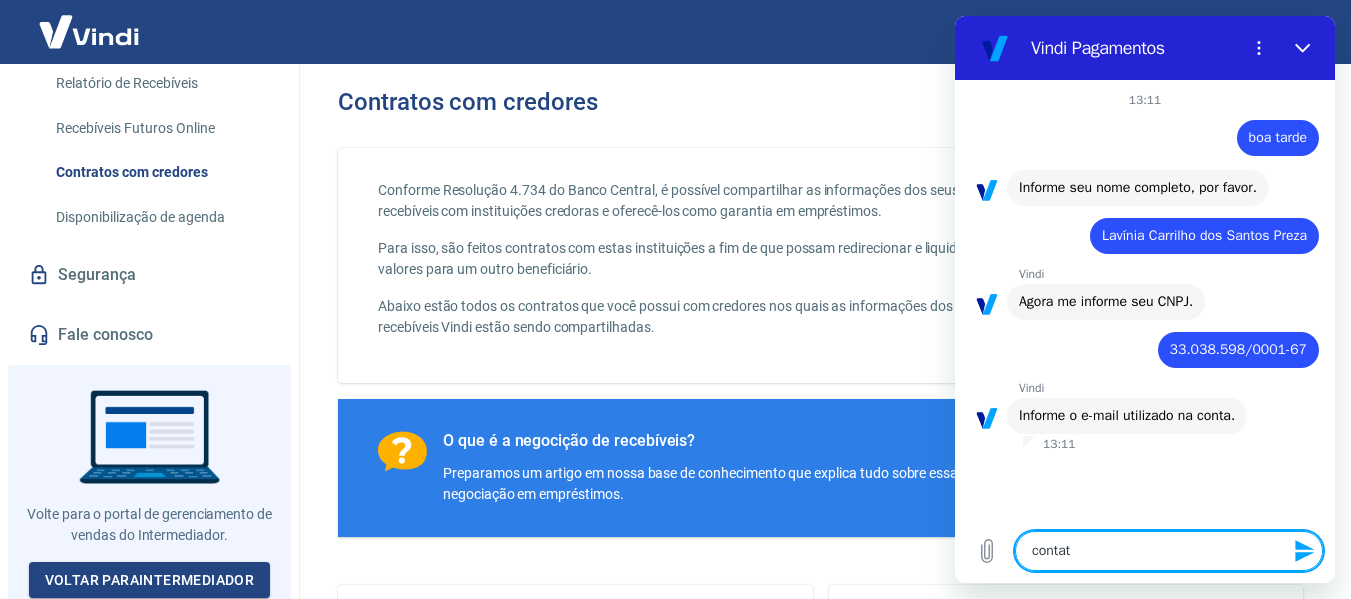 type on "contato" 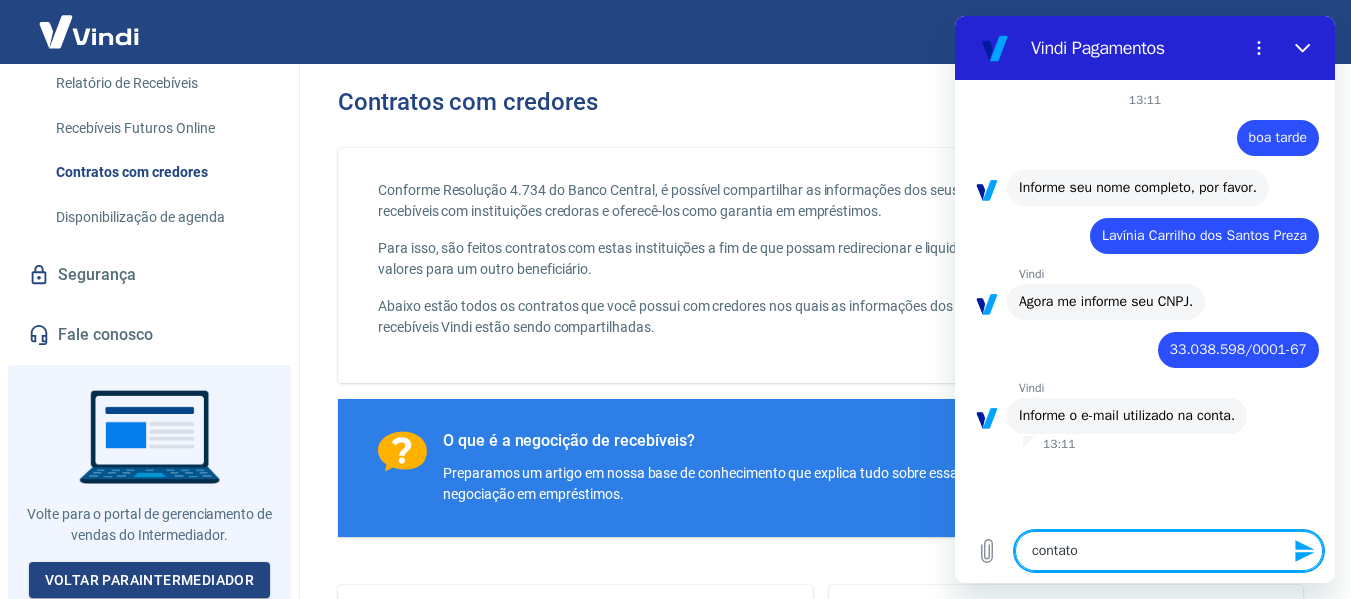 type on "contato@" 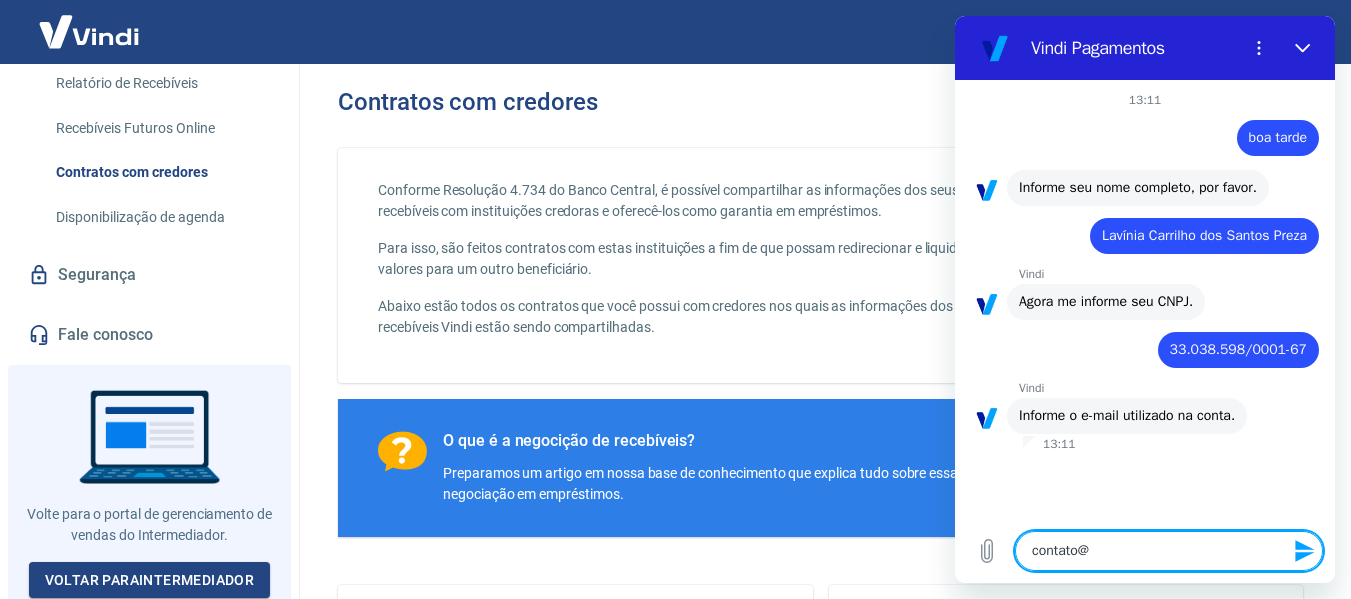 type on "contato@c" 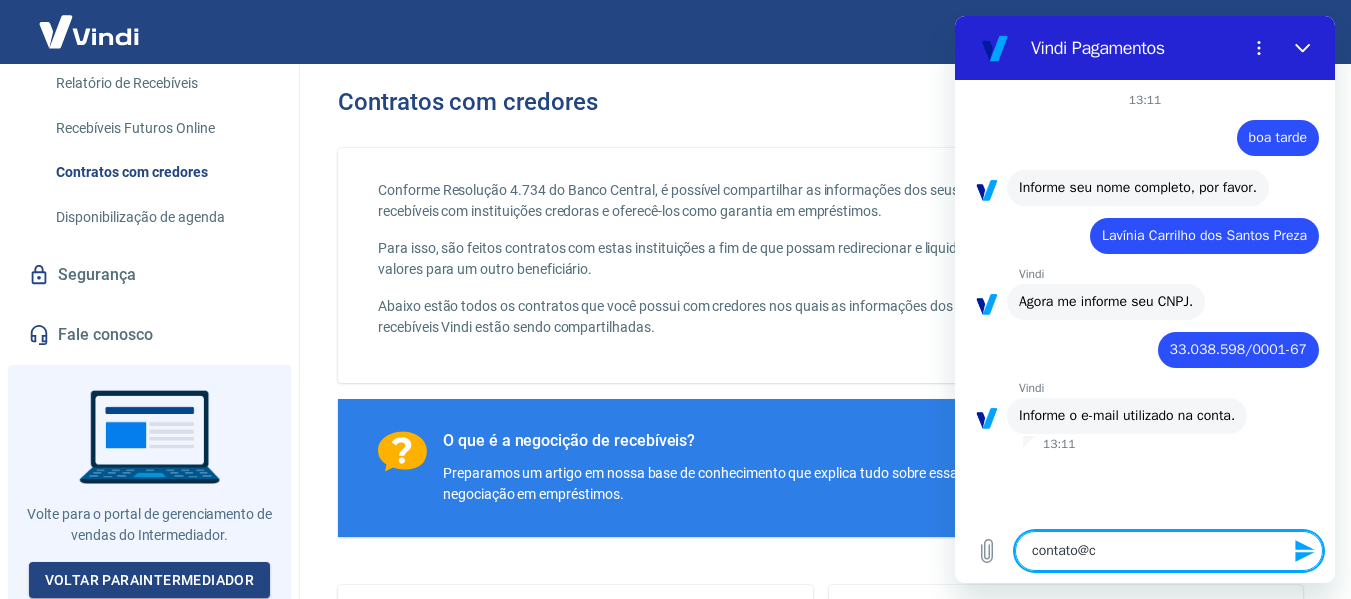 type on "contato@cu" 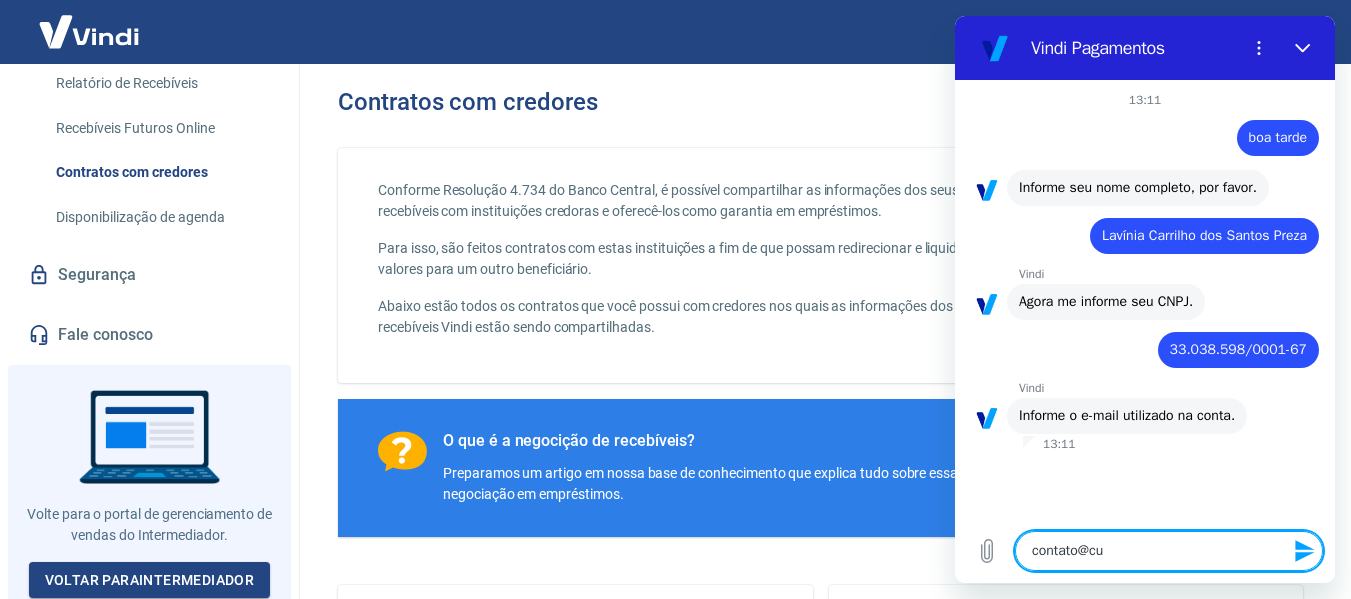 type on "contato@cuf" 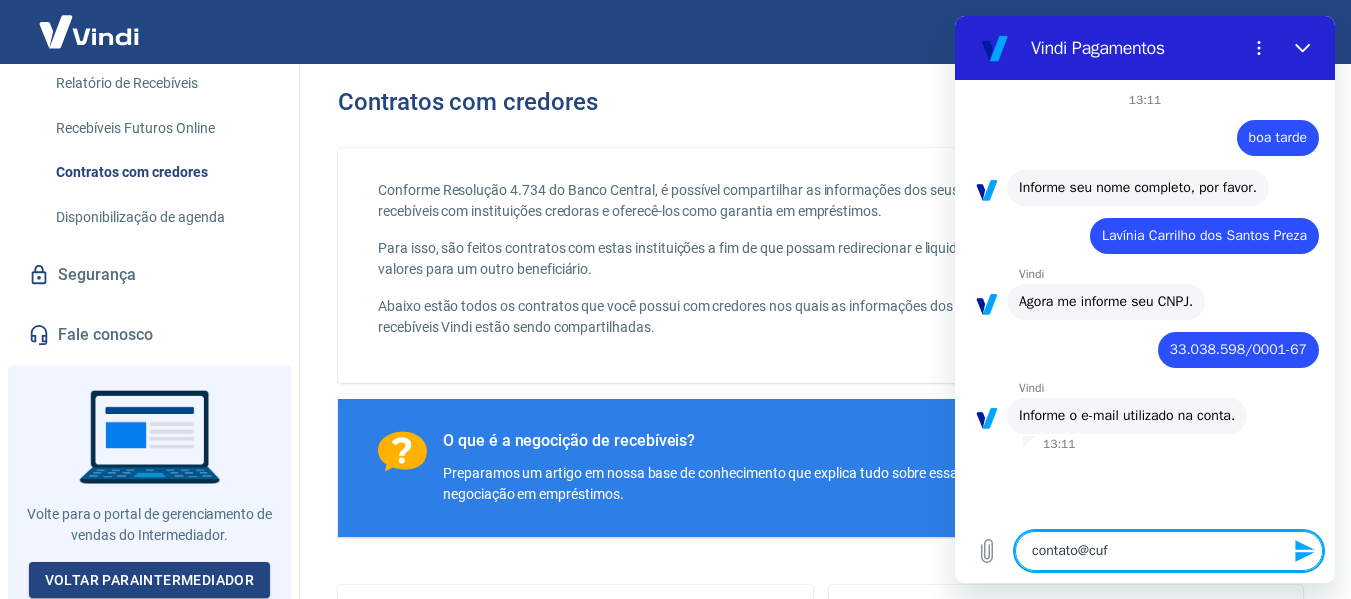 type on "contato@cuff" 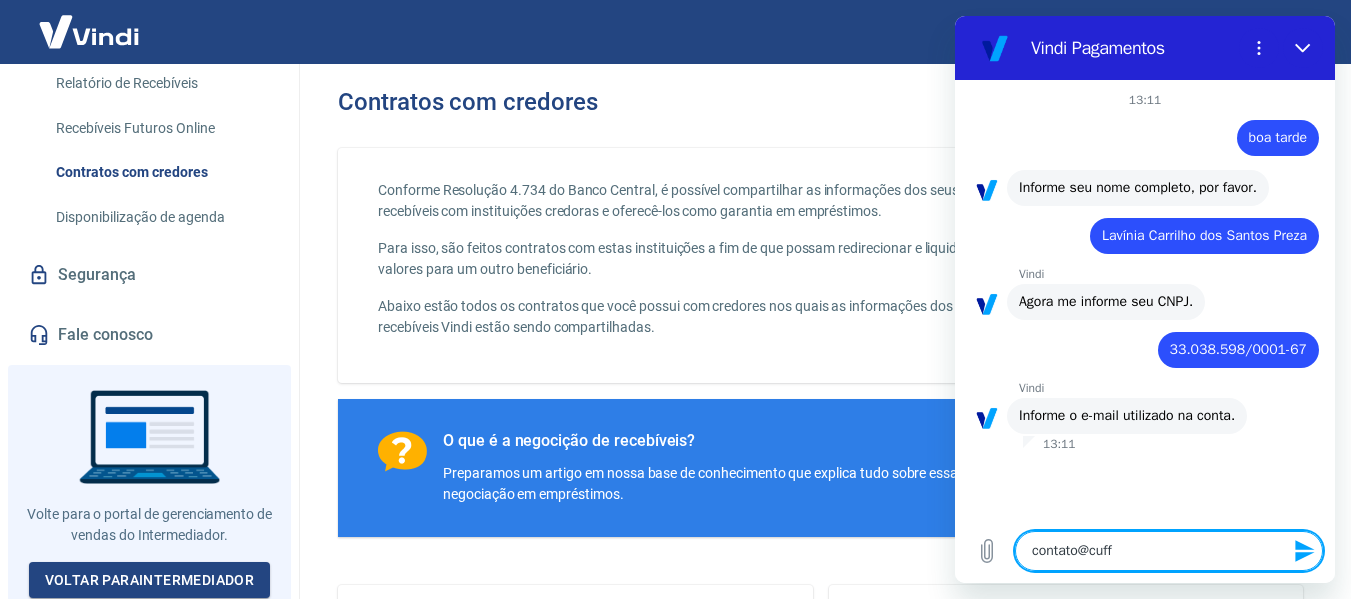 type on "contato@cuff." 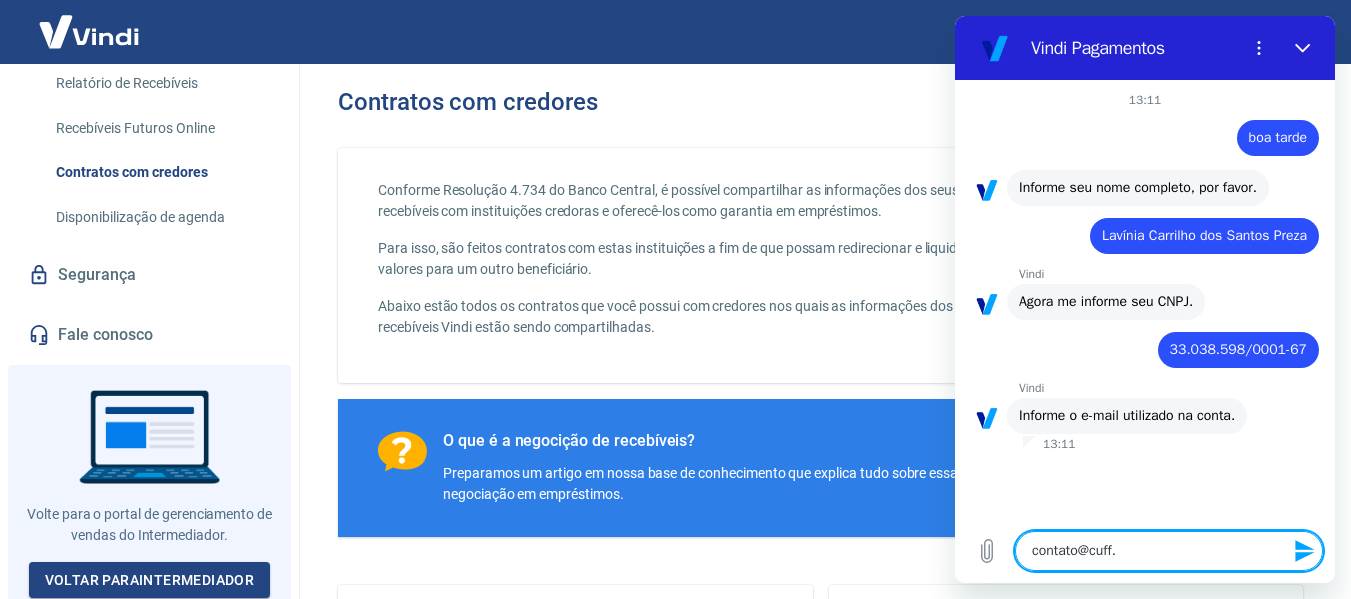 type on "contato@cuff.c" 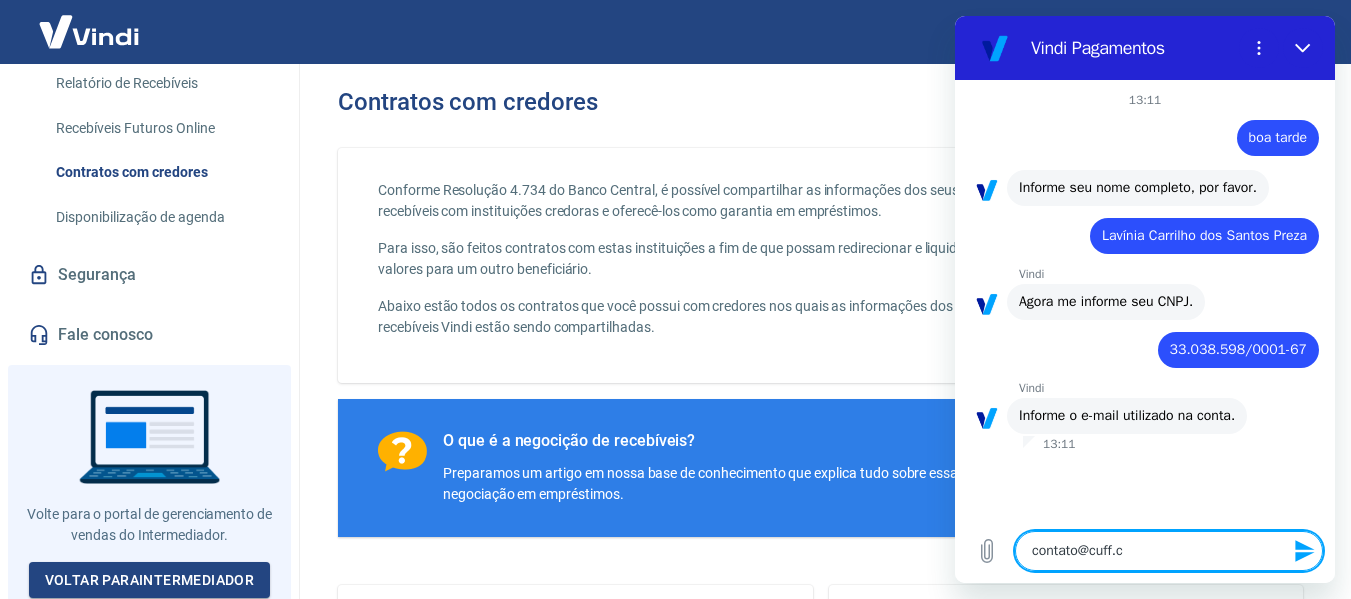 type on "contato@cuff.co" 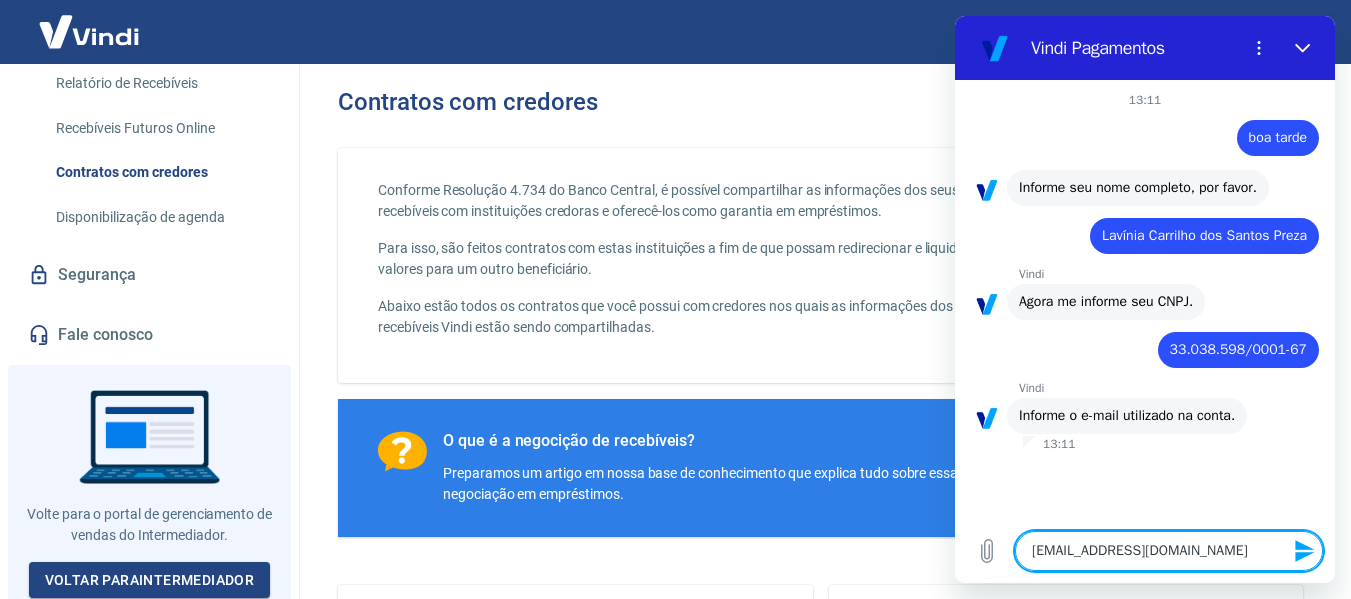 type on "contato@cuff.com" 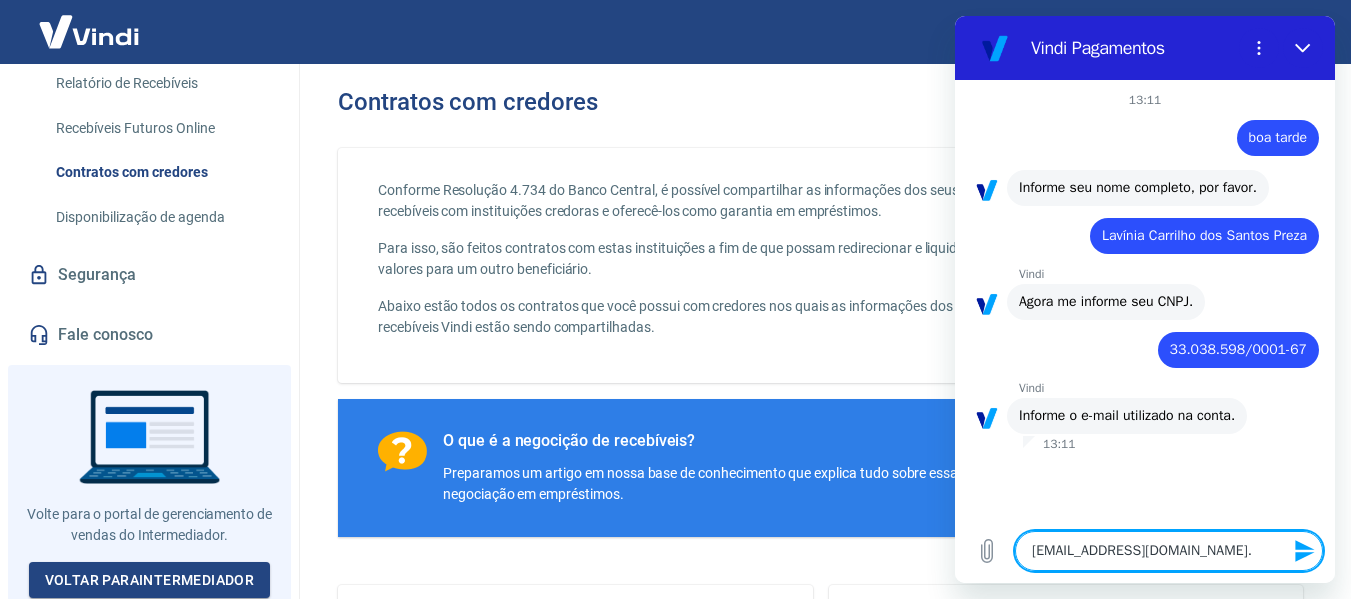 type on "contato@cuff.com.b" 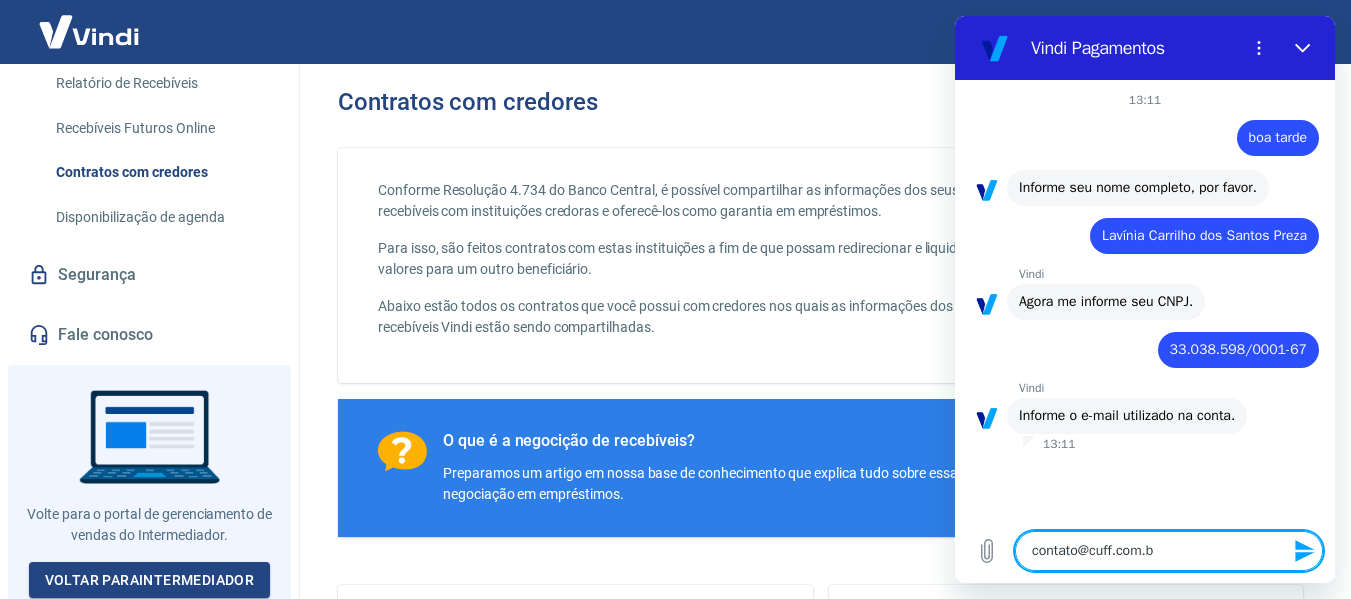 type on "contato@cuff.com.br" 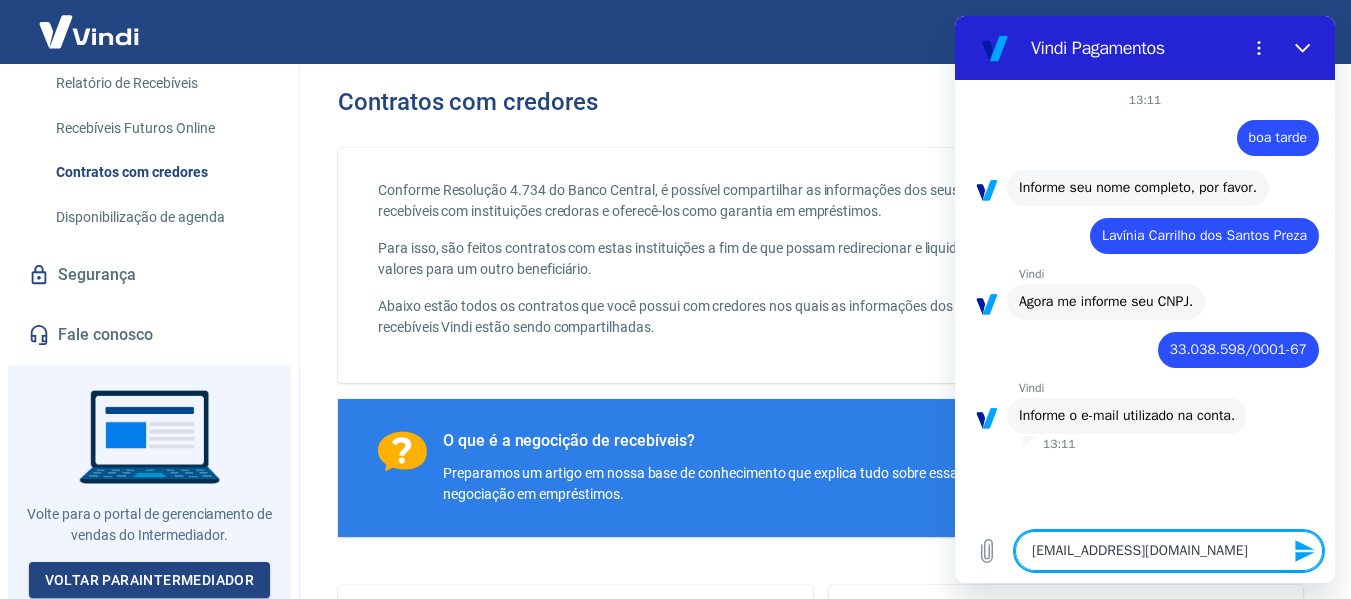 type 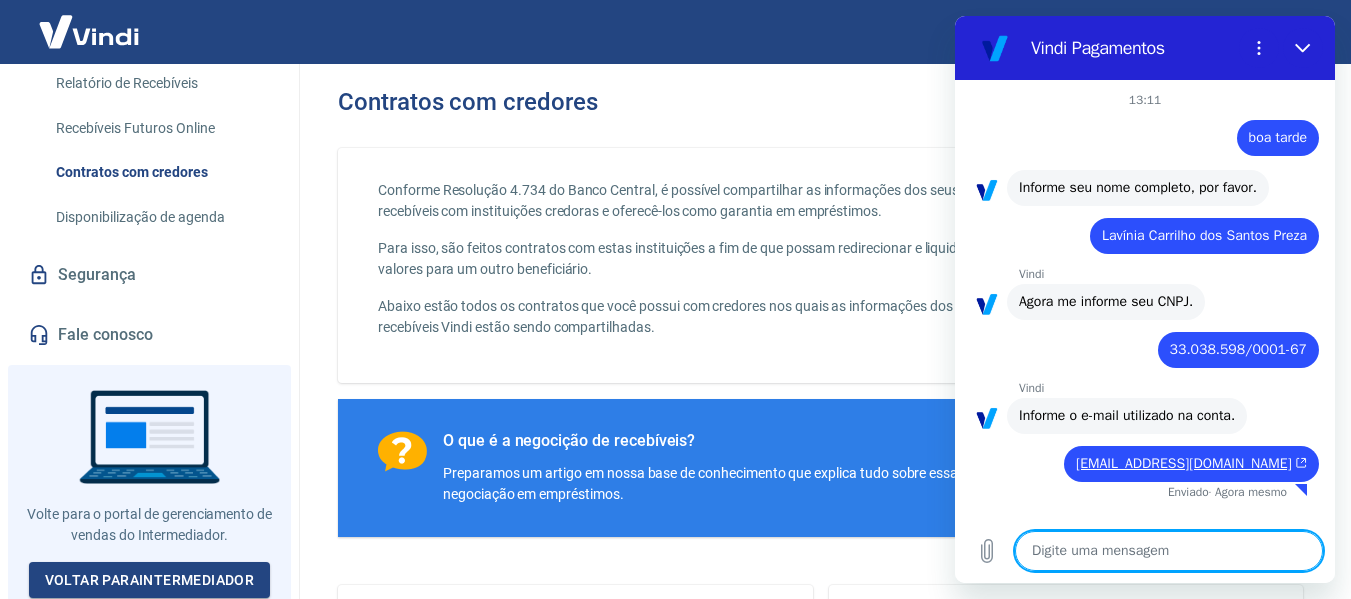 scroll, scrollTop: 6, scrollLeft: 0, axis: vertical 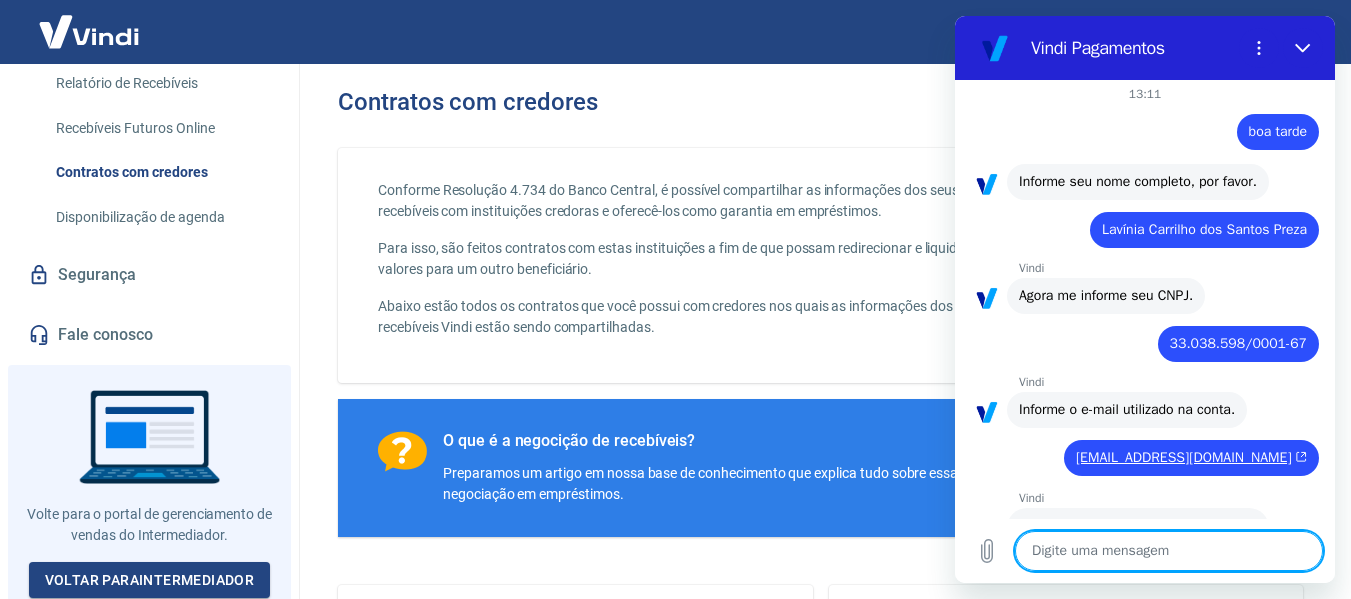 click at bounding box center (1169, 551) 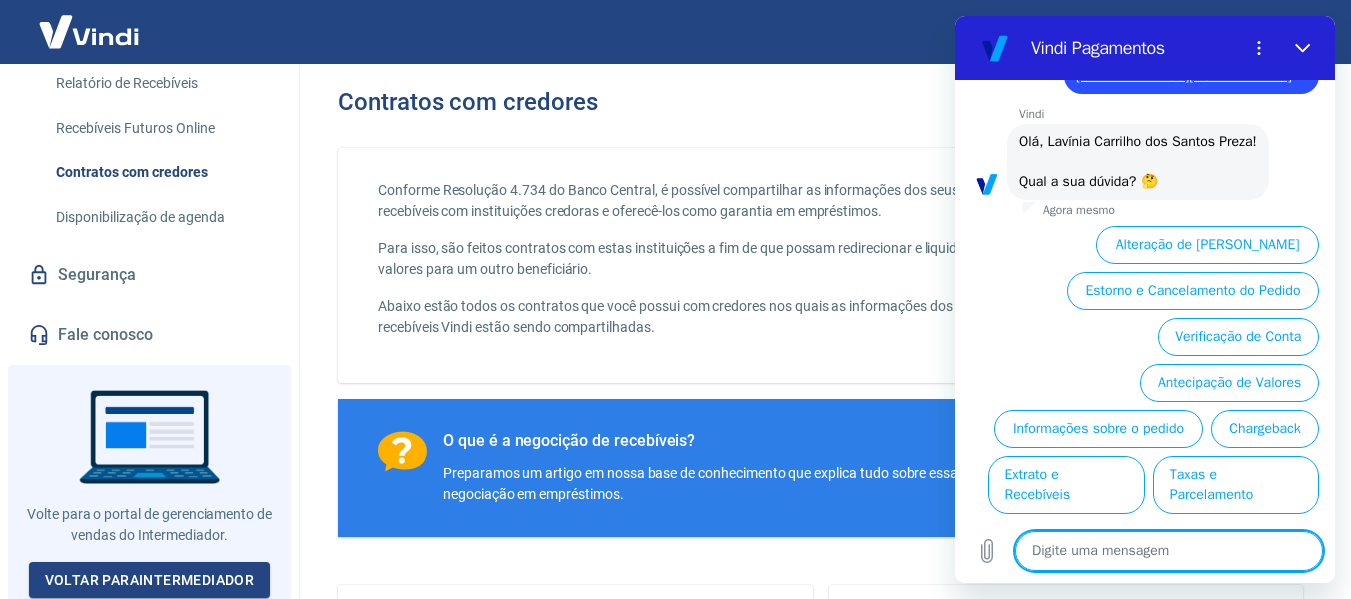scroll, scrollTop: 454, scrollLeft: 0, axis: vertical 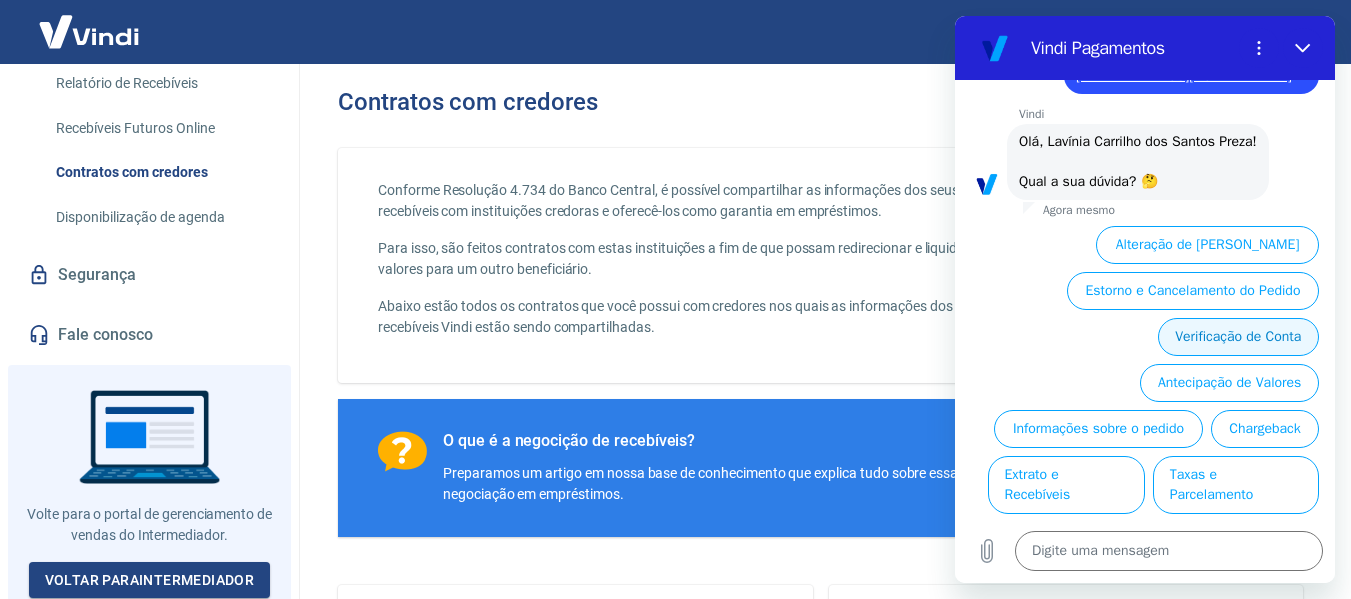 click on "Verificação de Conta" at bounding box center [1238, 337] 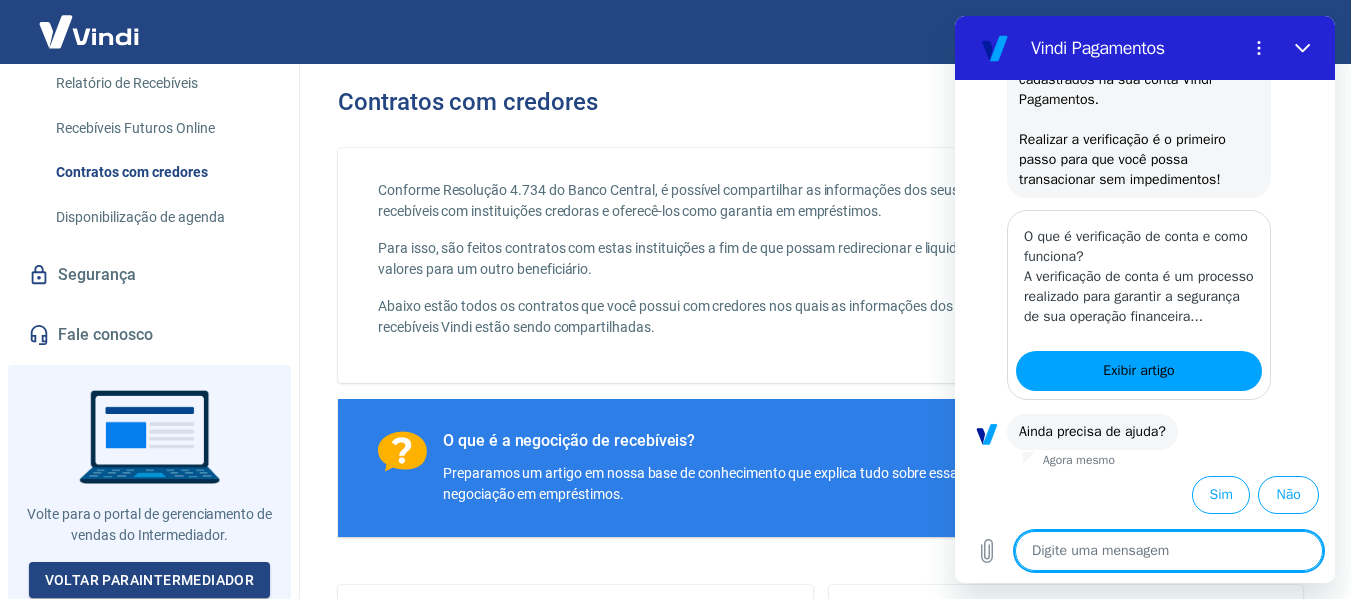 scroll, scrollTop: 744, scrollLeft: 0, axis: vertical 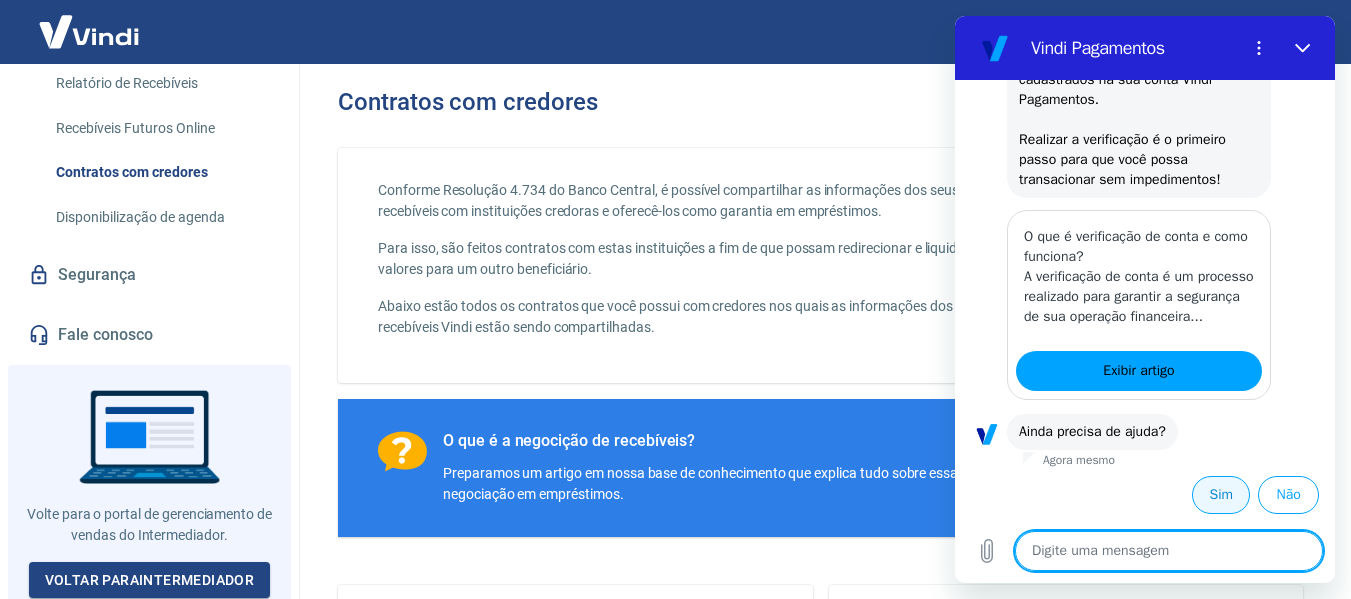 click on "Sim" at bounding box center (1221, 495) 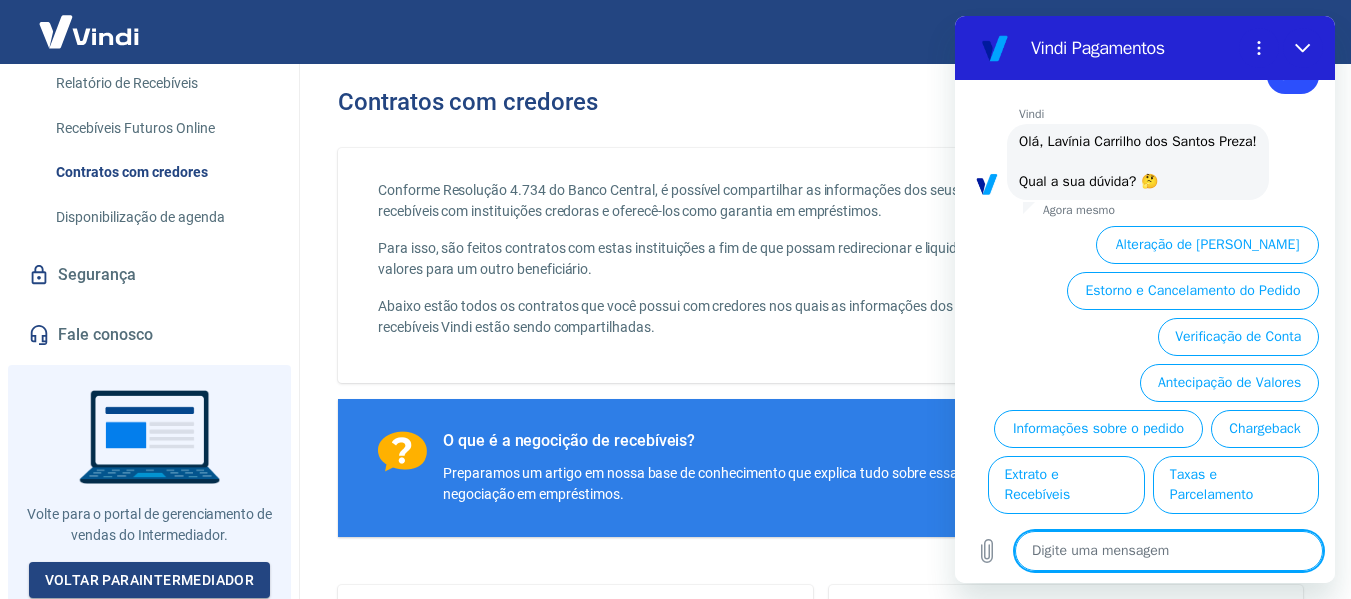 scroll, scrollTop: 1194, scrollLeft: 0, axis: vertical 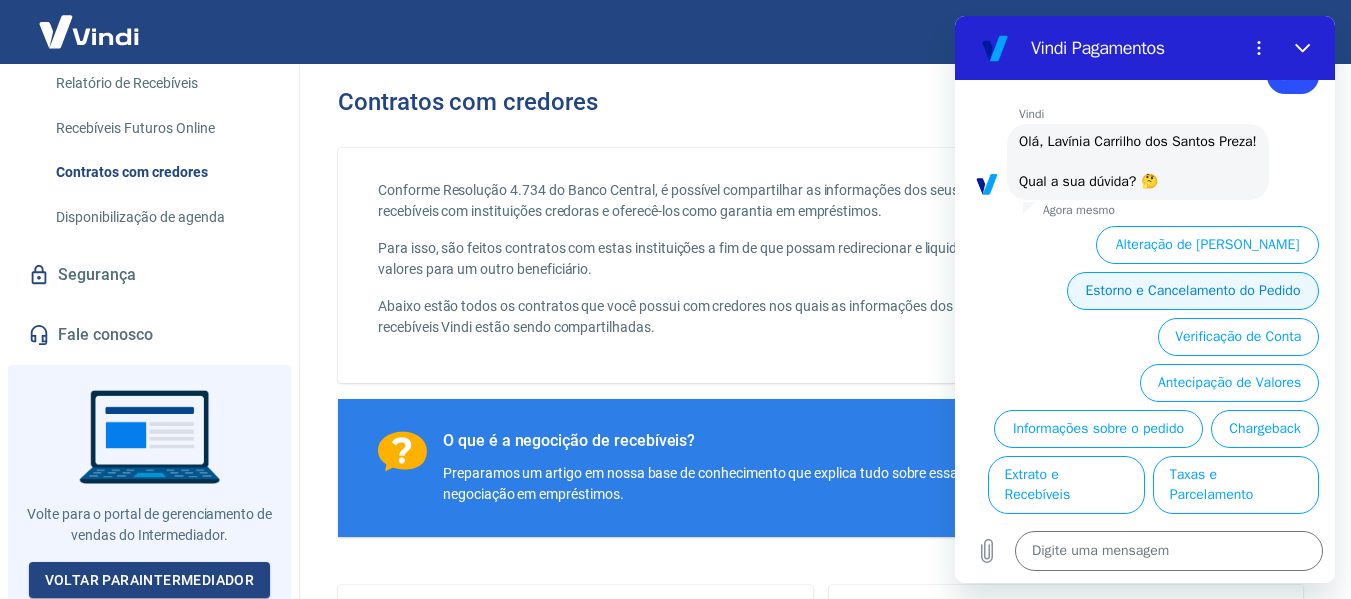 click on "Estorno e Cancelamento do Pedido" at bounding box center [1193, 291] 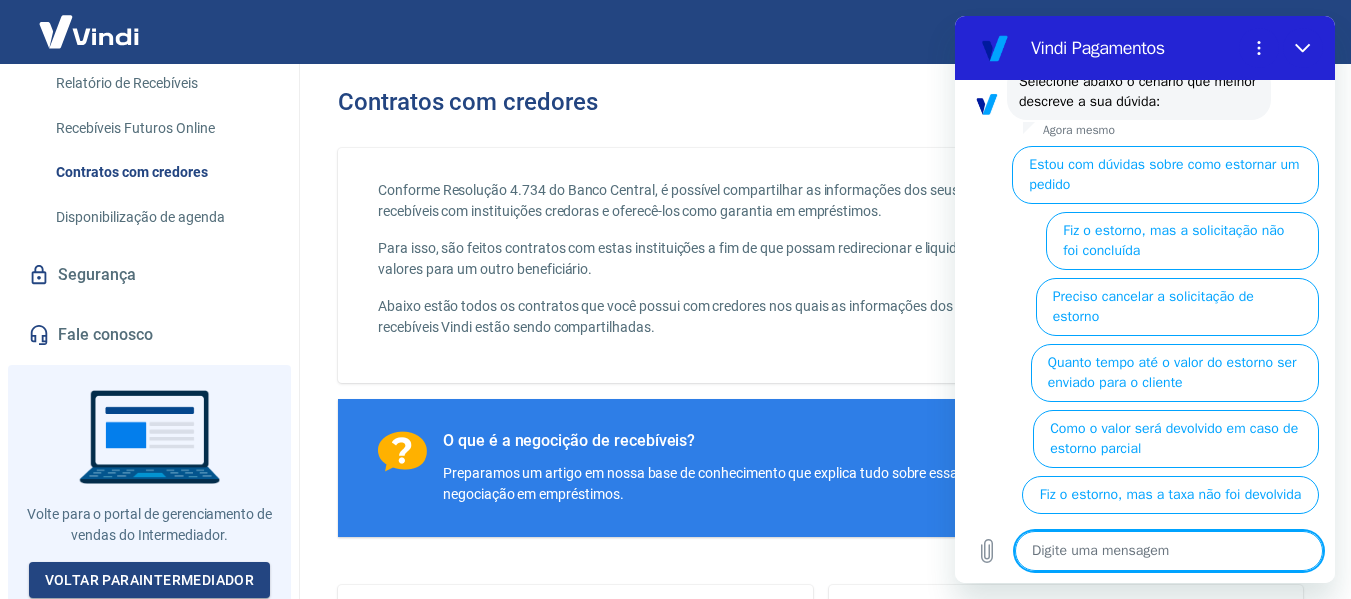 scroll, scrollTop: 1362, scrollLeft: 0, axis: vertical 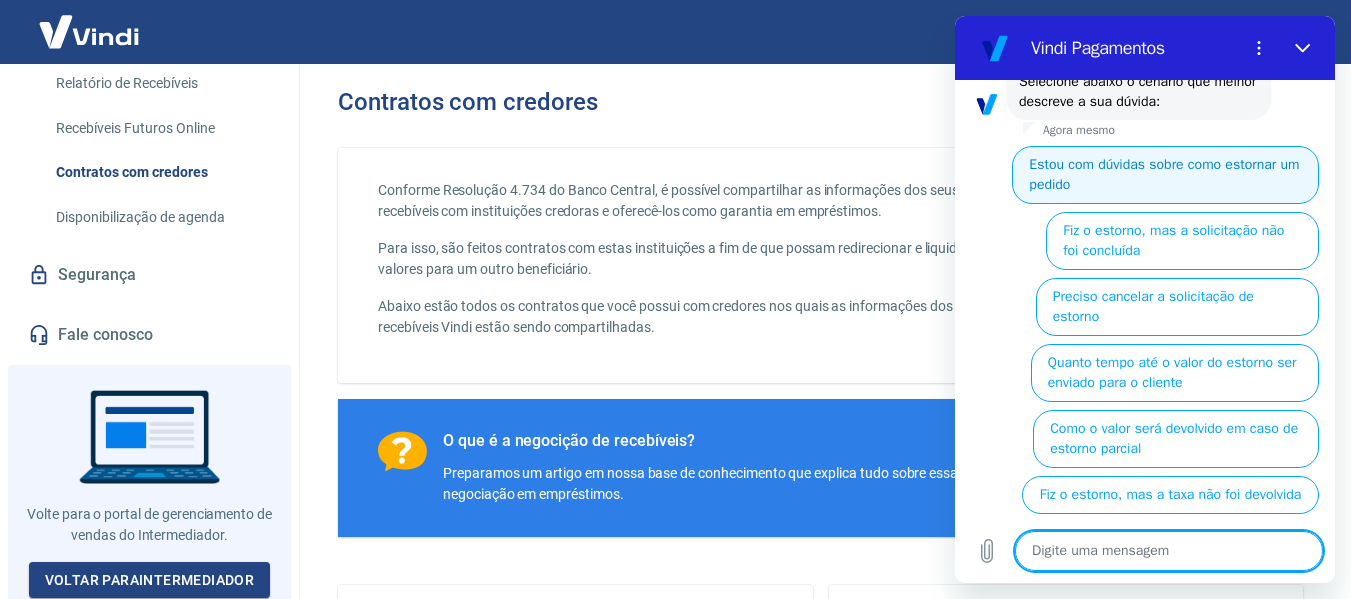 click on "Estou com dúvidas sobre como estornar um pedido" at bounding box center [1165, 175] 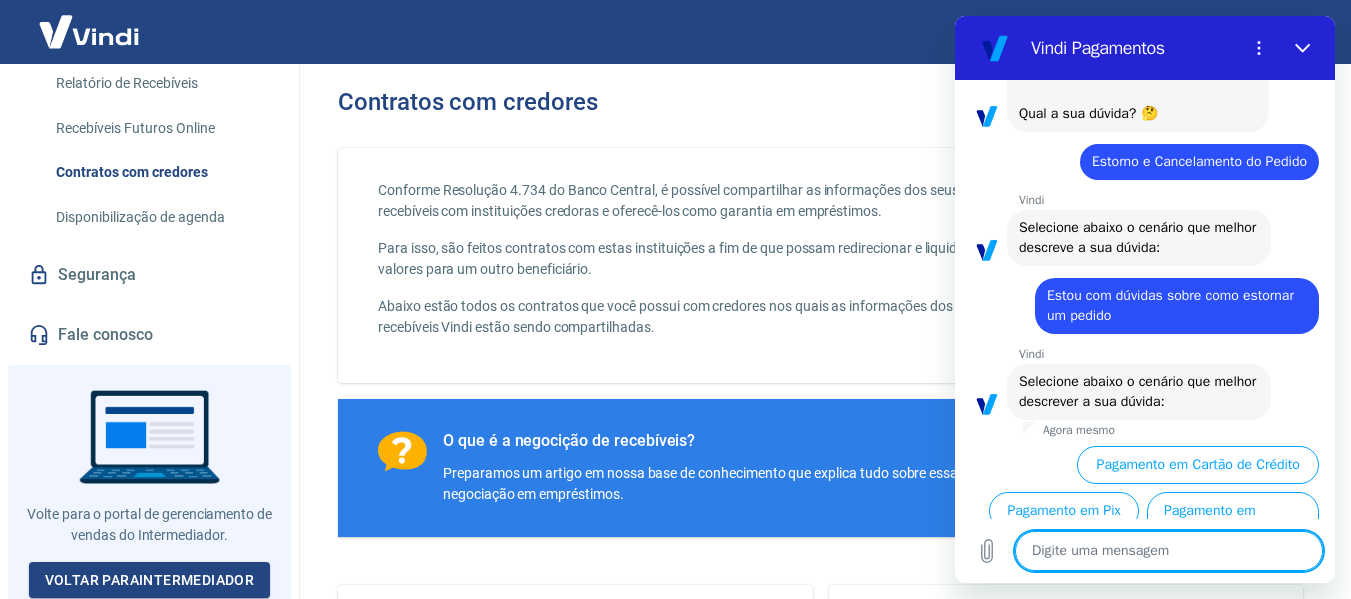 scroll, scrollTop: 1298, scrollLeft: 0, axis: vertical 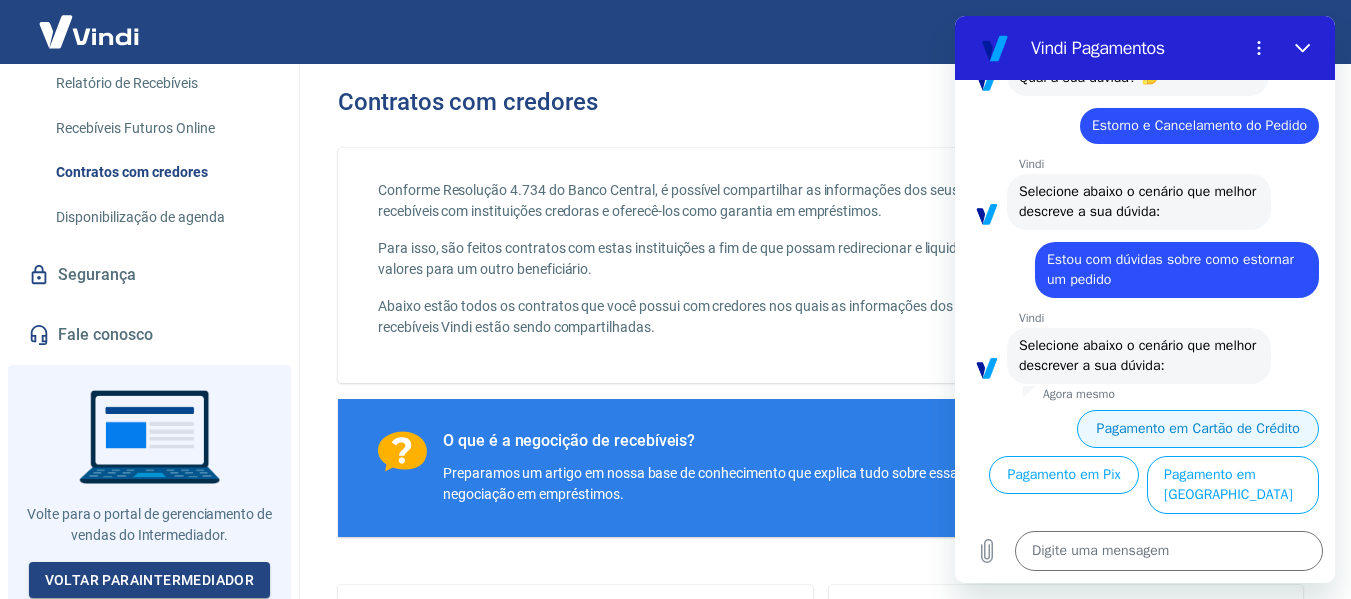 click on "Pagamento em Cartão de Crédito" at bounding box center [1198, 429] 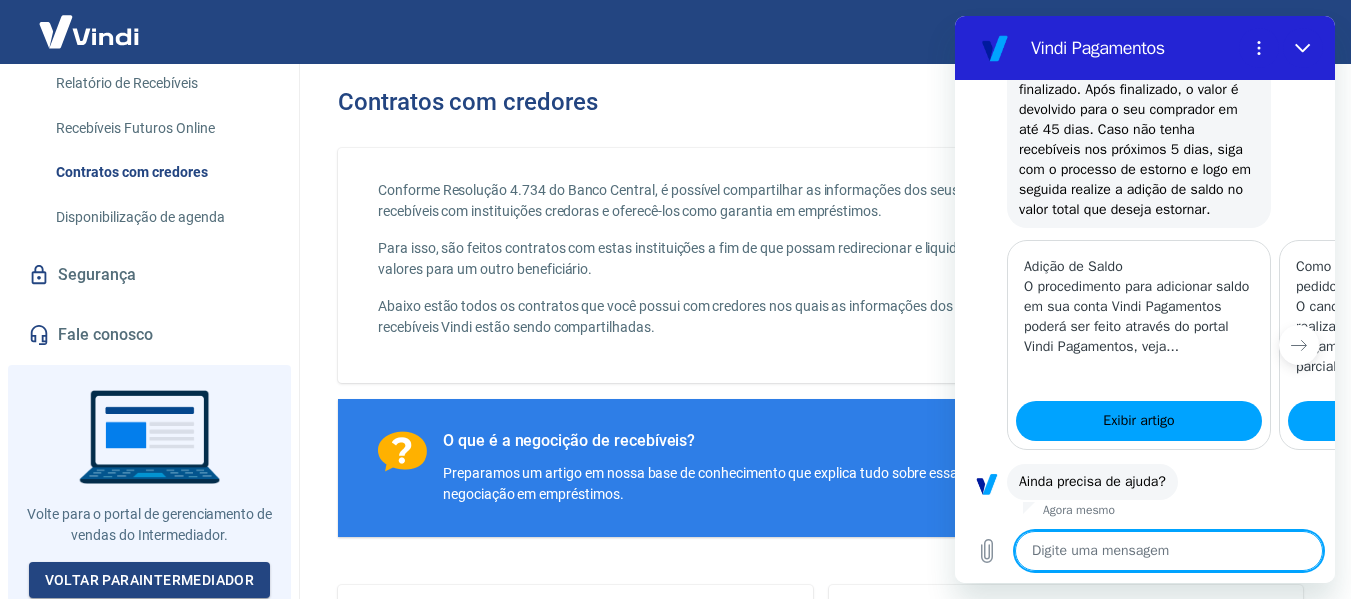 scroll, scrollTop: 2132, scrollLeft: 0, axis: vertical 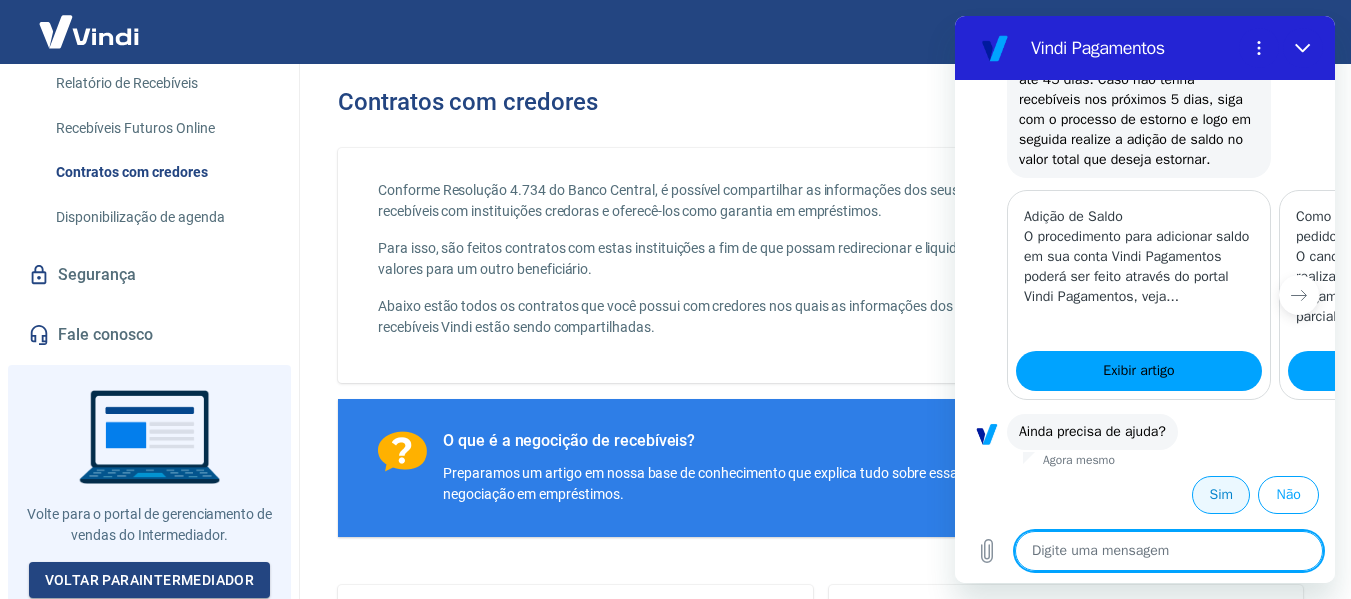click on "Sim" at bounding box center (1221, 495) 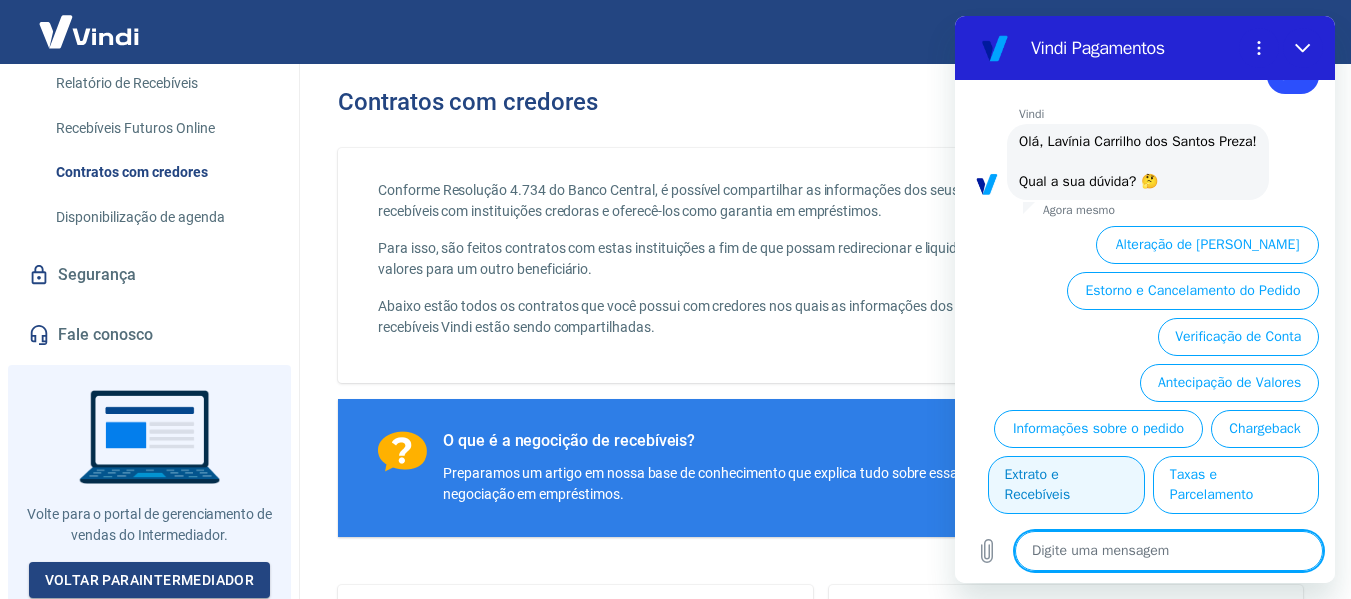 scroll, scrollTop: 2582, scrollLeft: 0, axis: vertical 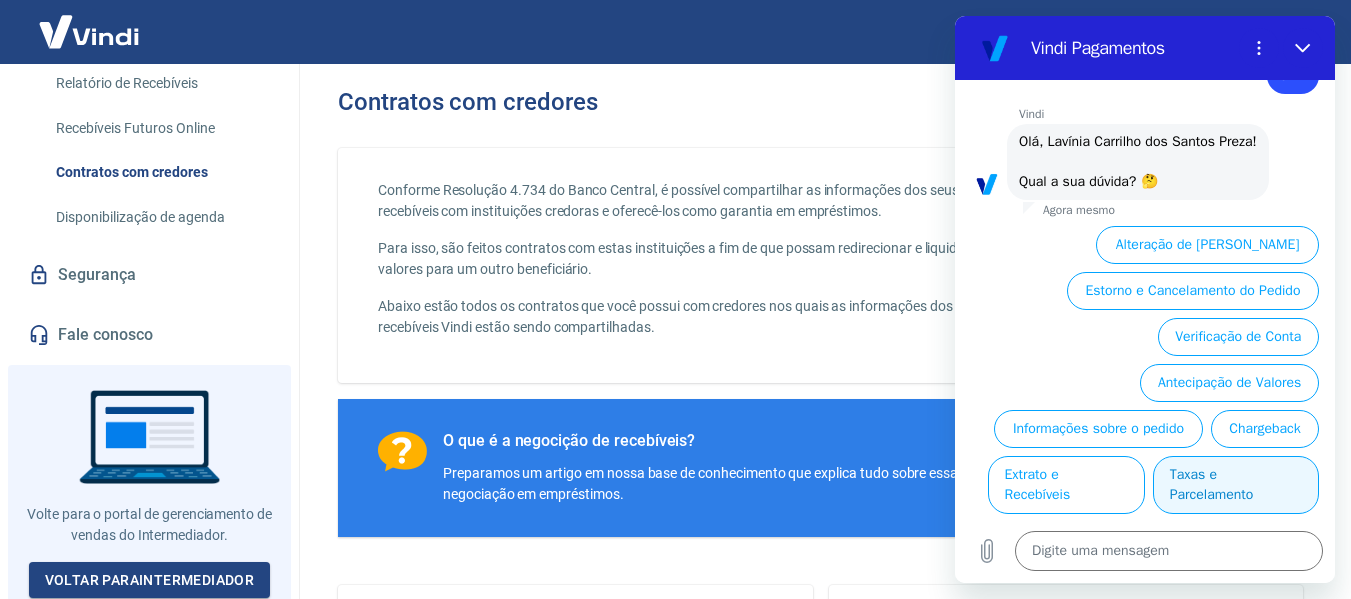 click on "Taxas e Parcelamento" at bounding box center (1236, 485) 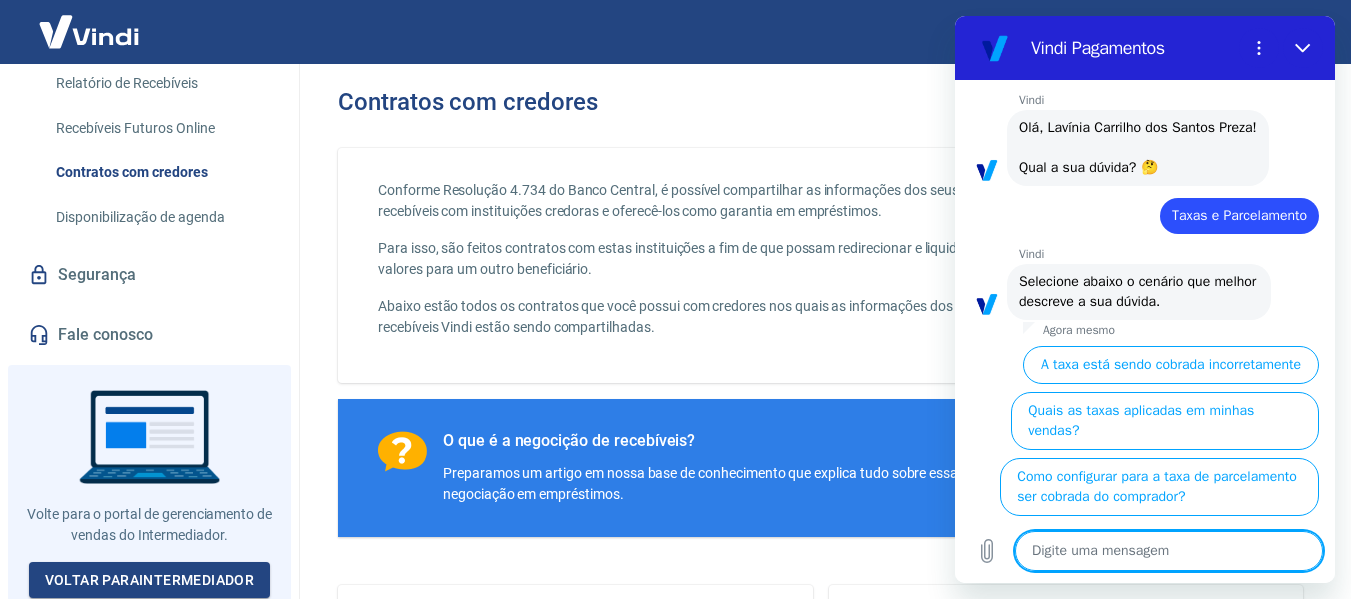 scroll, scrollTop: 2664, scrollLeft: 0, axis: vertical 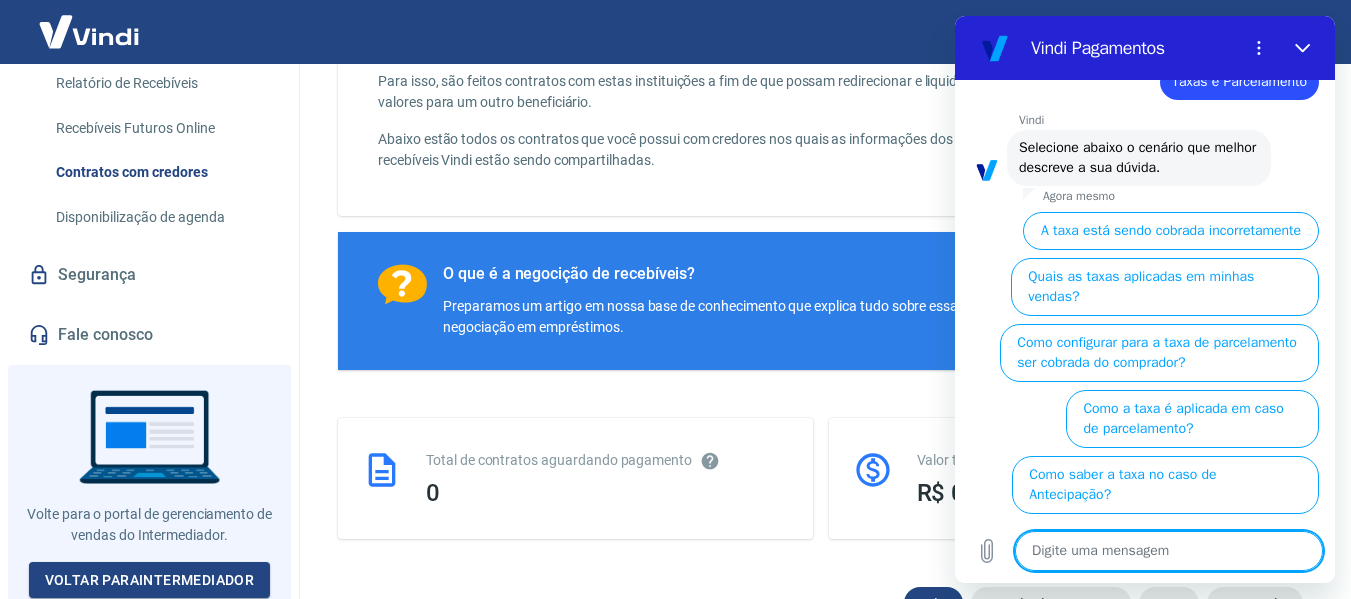 click on "Fale conosco" at bounding box center (149, 335) 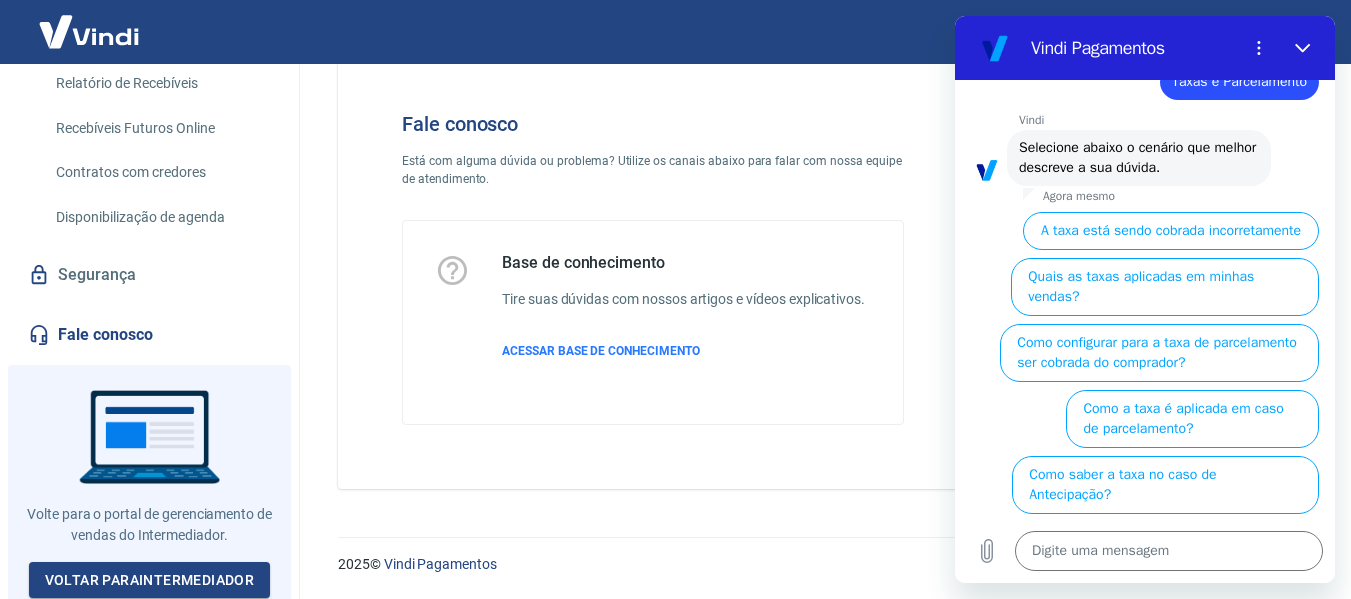 scroll, scrollTop: 56, scrollLeft: 0, axis: vertical 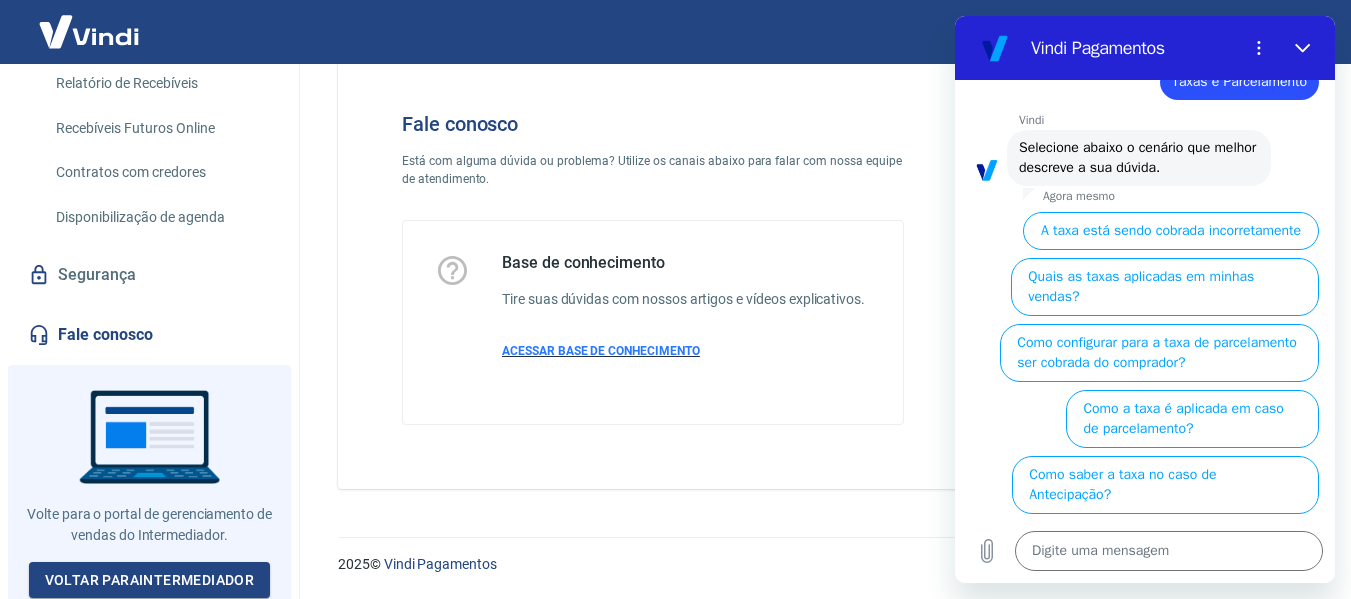 click on "ACESSAR BASE DE CONHECIMENTO" at bounding box center (601, 351) 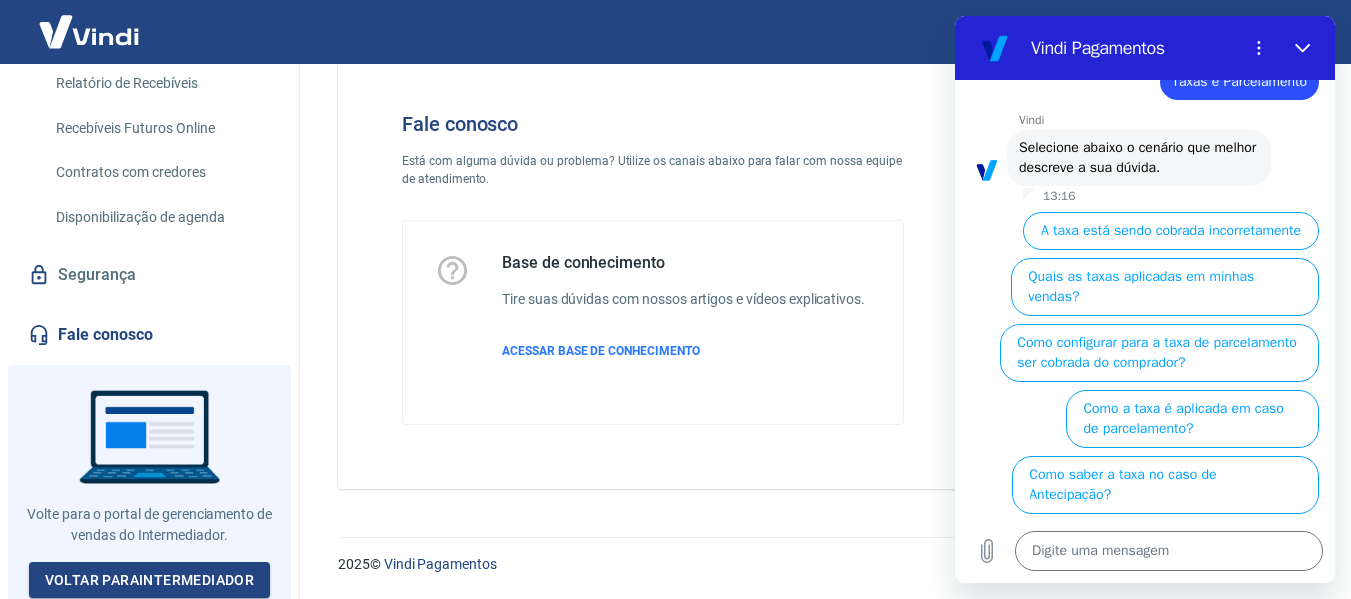 type on "x" 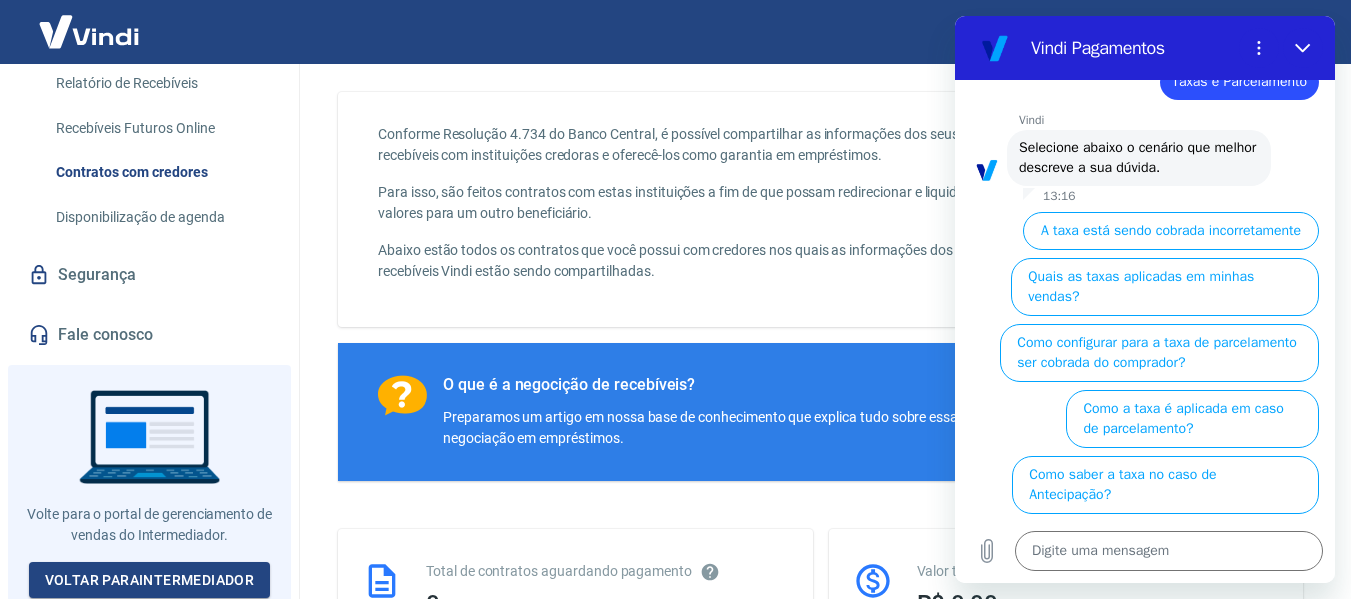 scroll, scrollTop: 167, scrollLeft: 0, axis: vertical 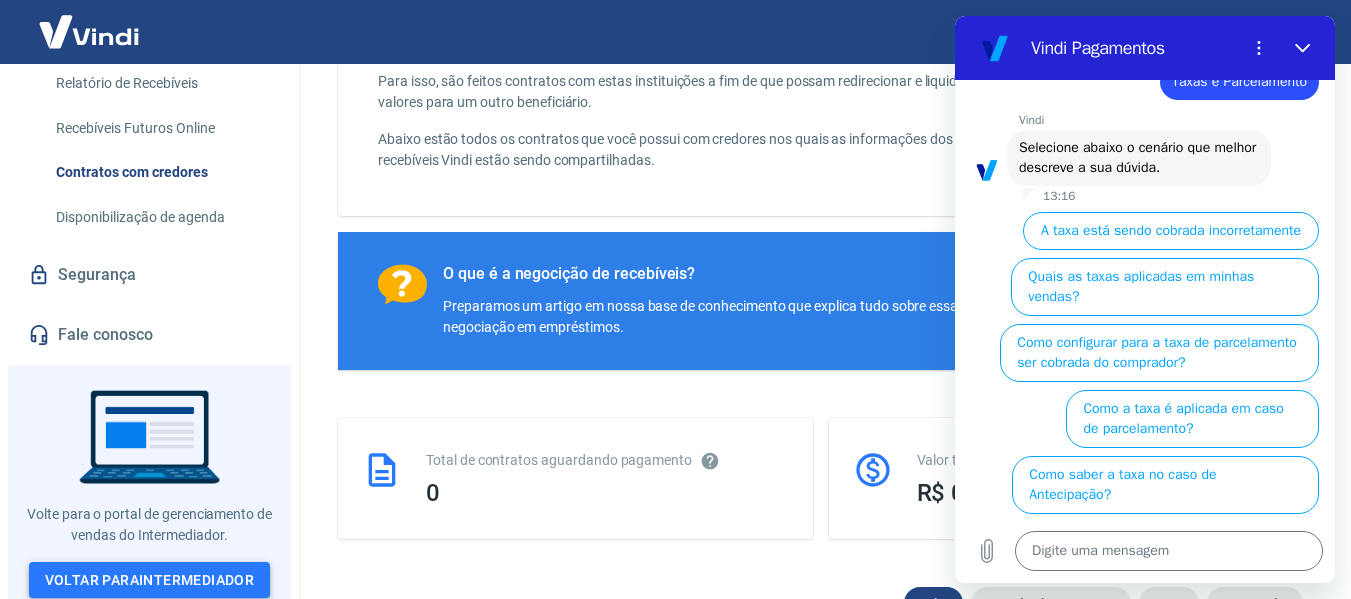 click on "Voltar para  Intermediador" at bounding box center (150, 580) 